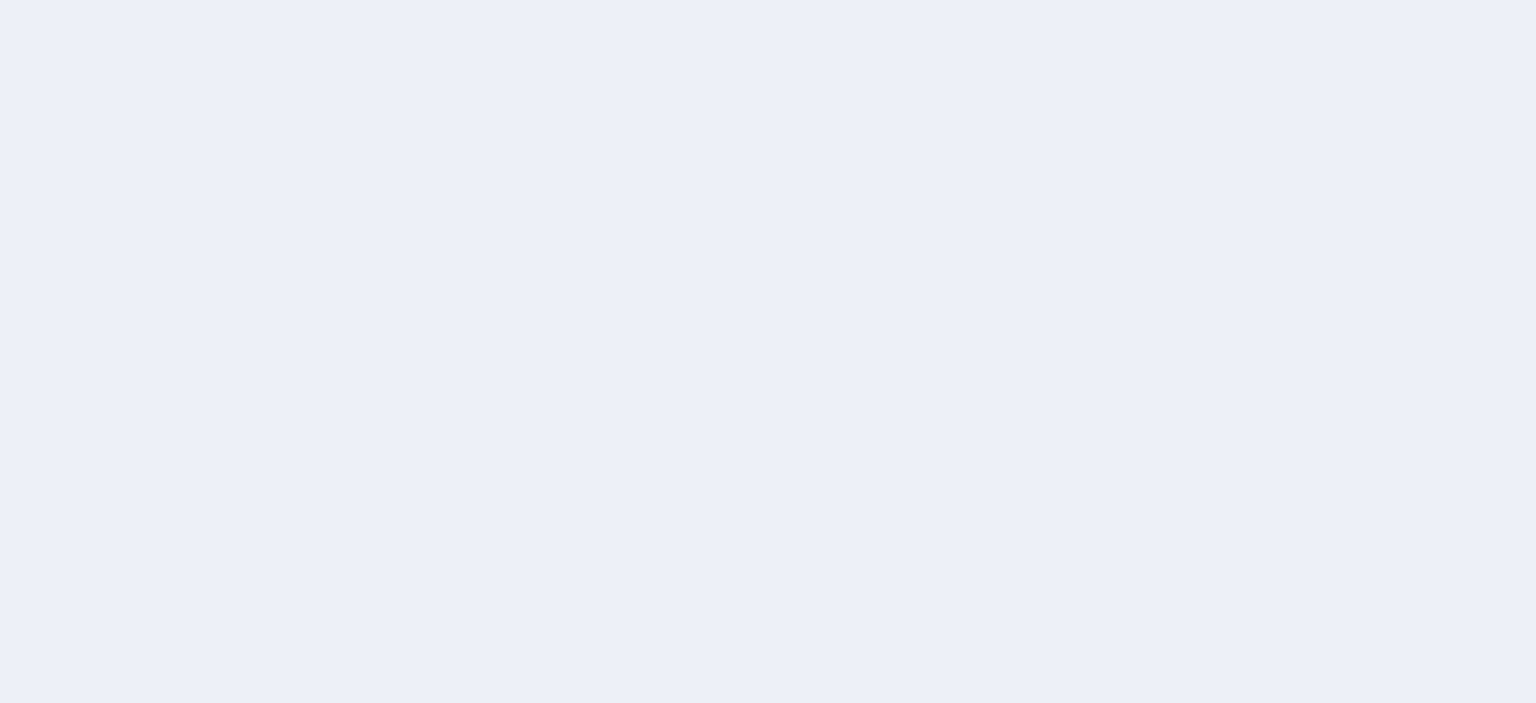 scroll, scrollTop: 0, scrollLeft: 0, axis: both 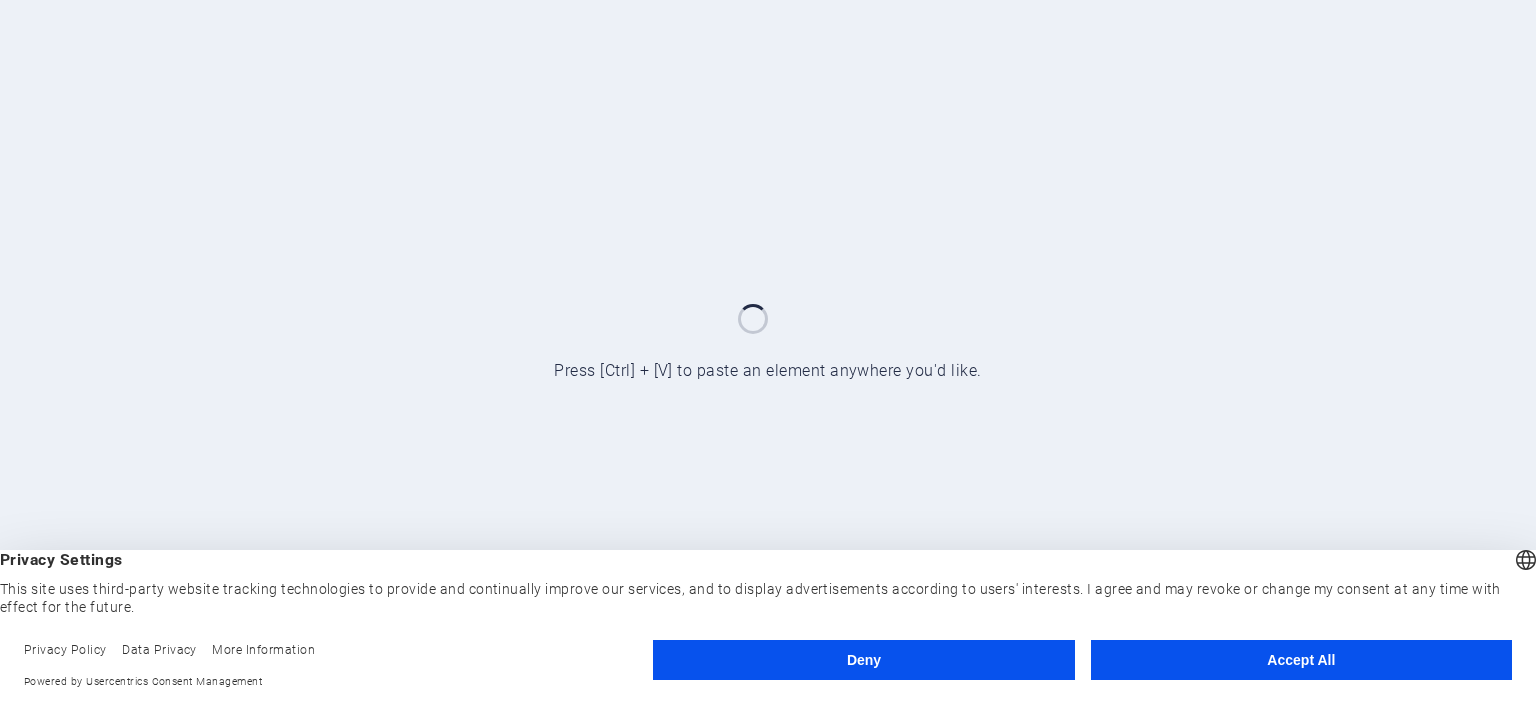 click on "Accept All" at bounding box center [1301, 660] 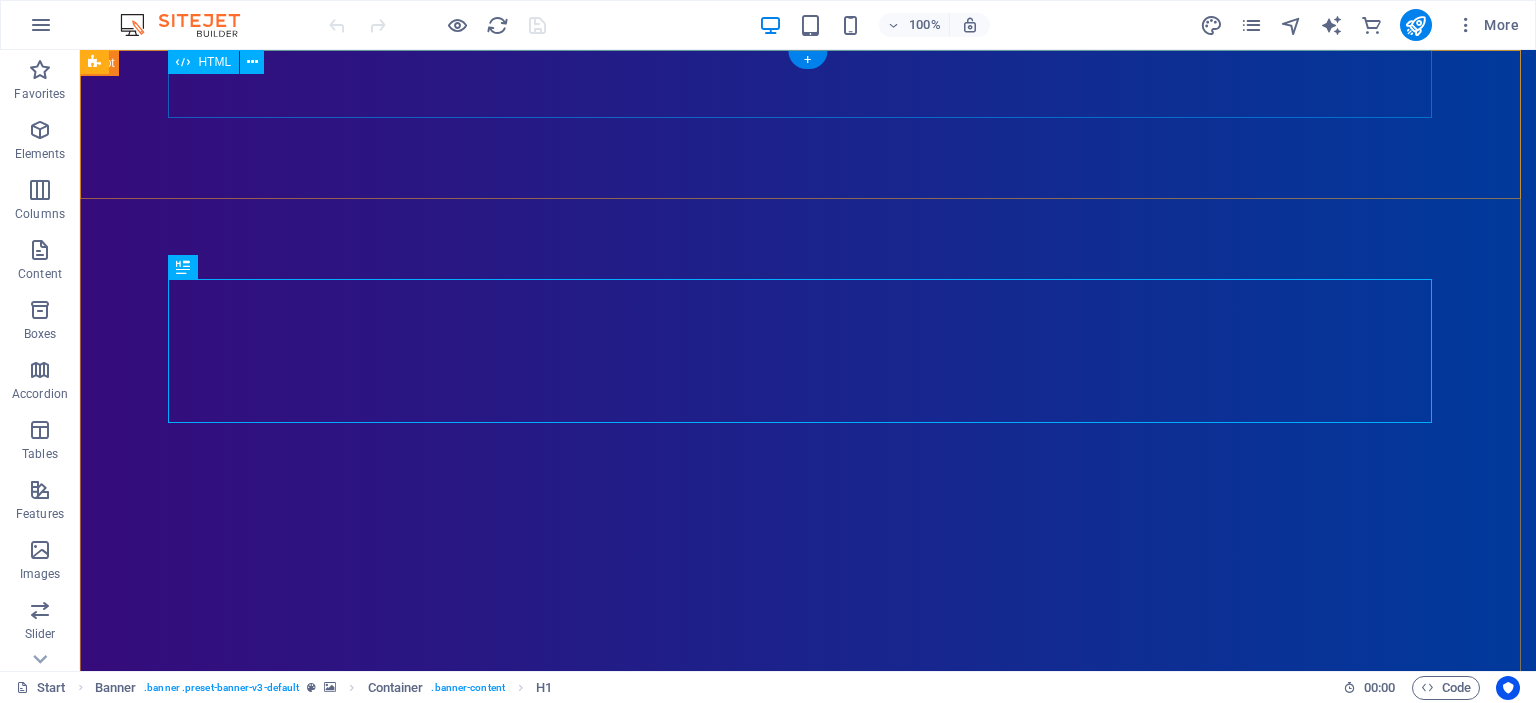 scroll, scrollTop: 0, scrollLeft: 0, axis: both 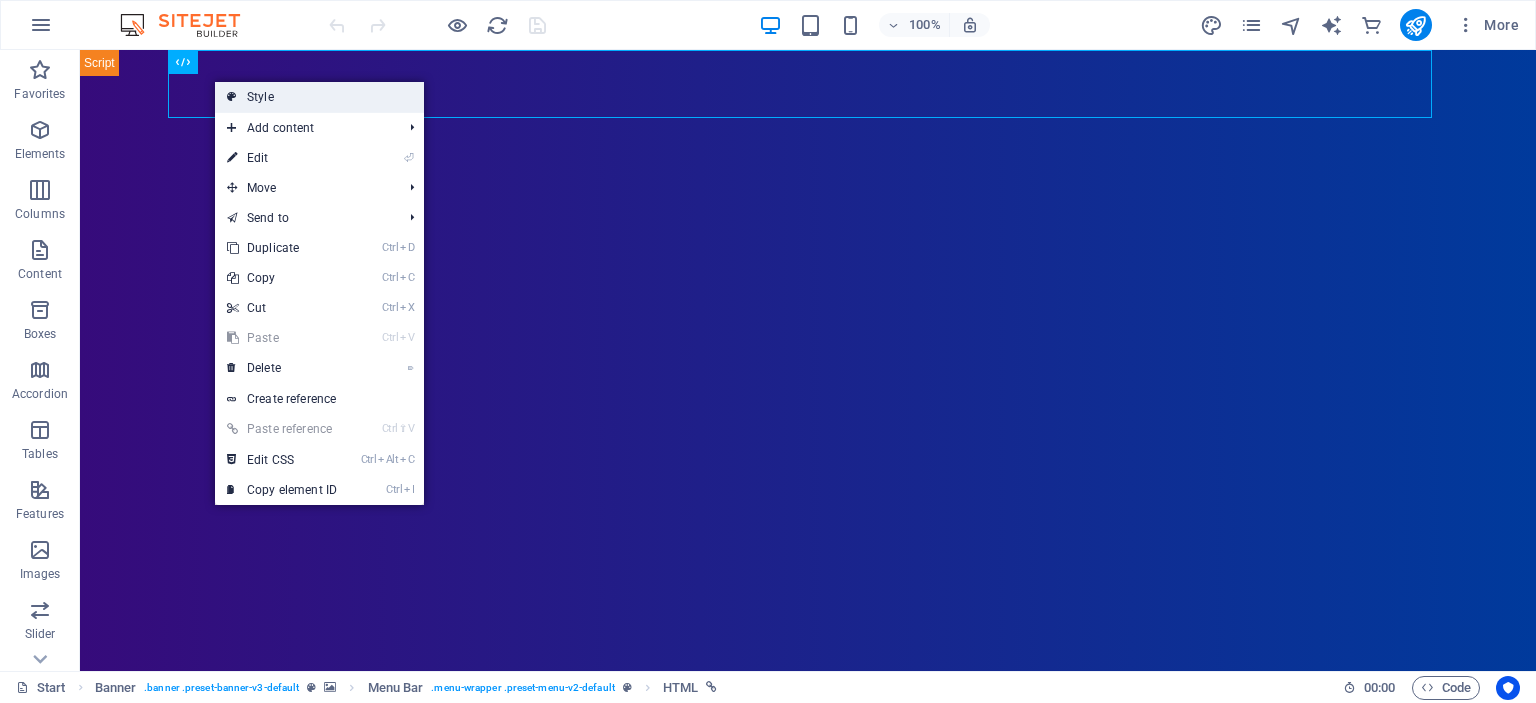 click on "Style" at bounding box center [319, 97] 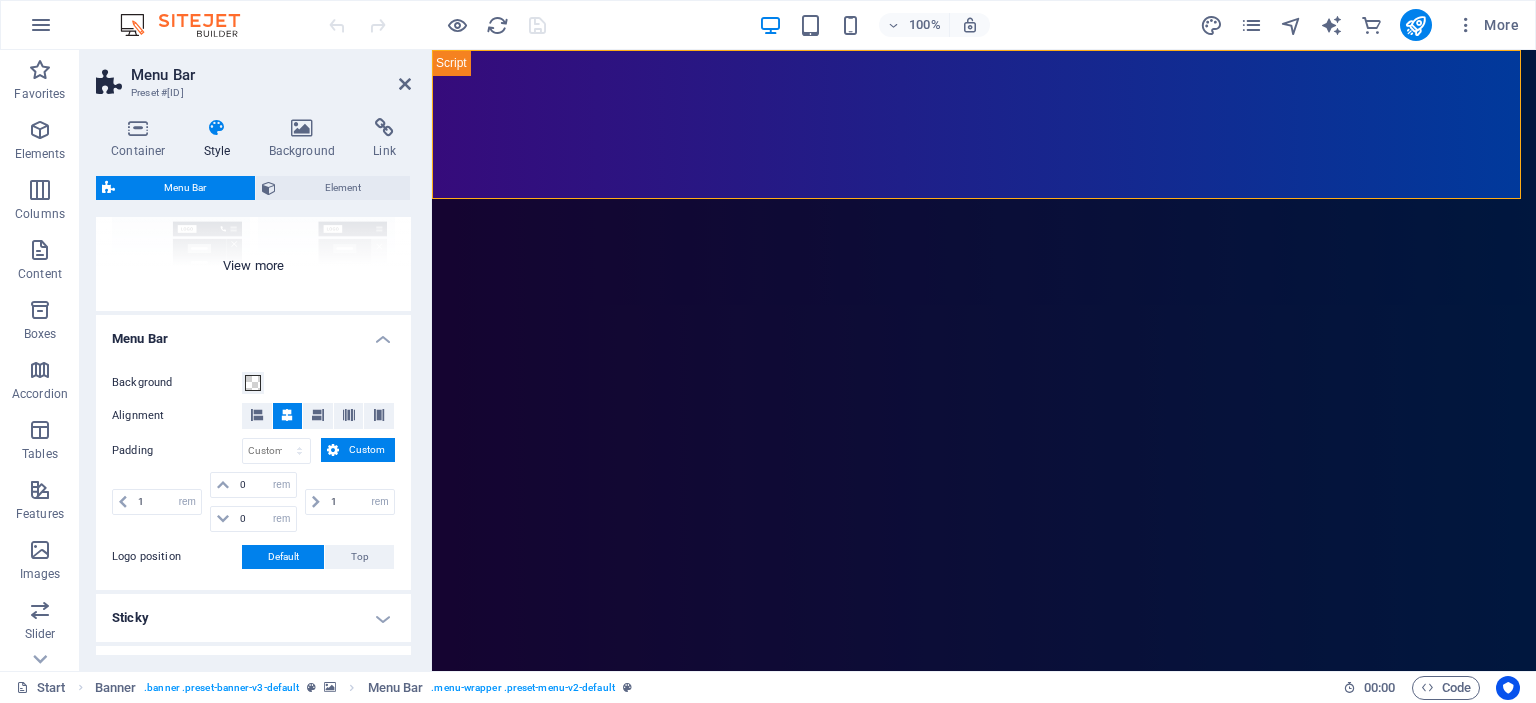 scroll, scrollTop: 264, scrollLeft: 0, axis: vertical 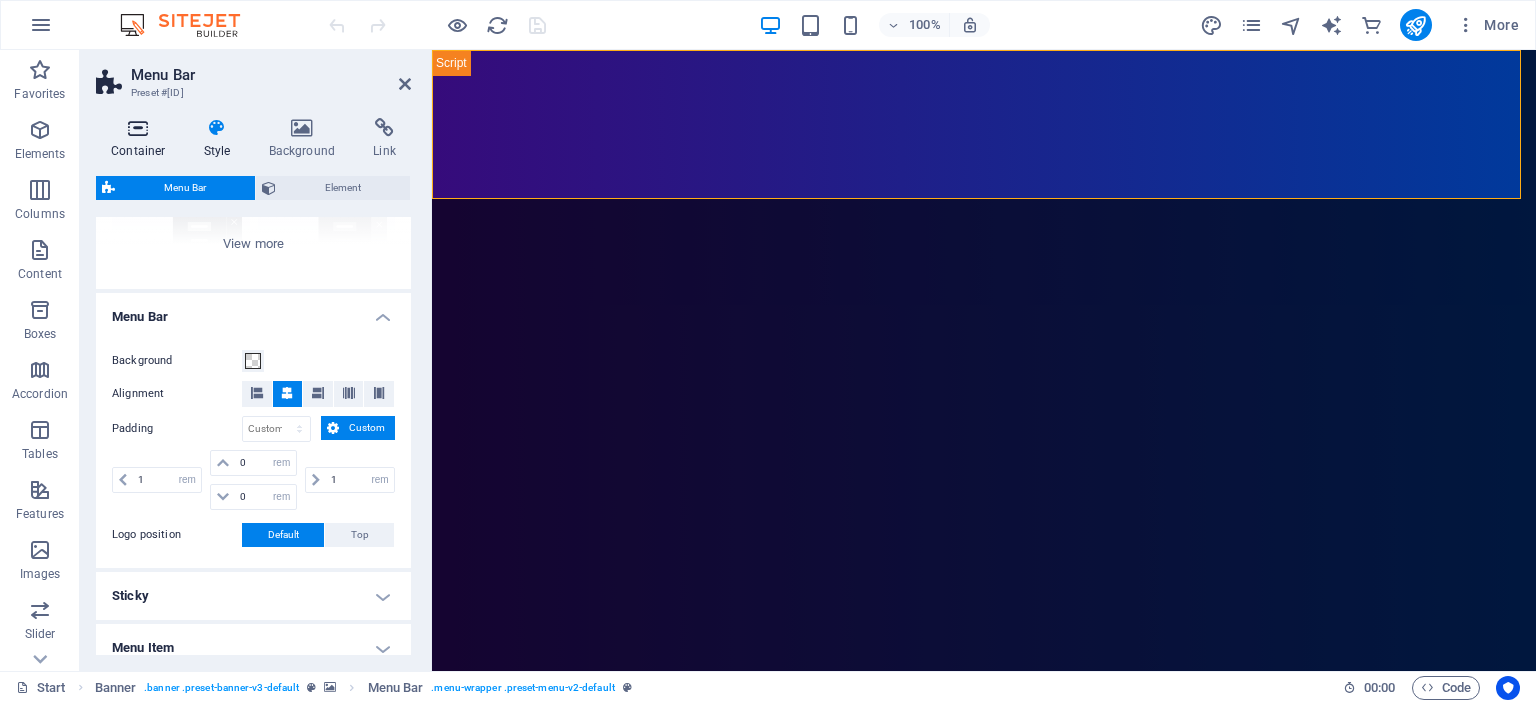click at bounding box center (138, 128) 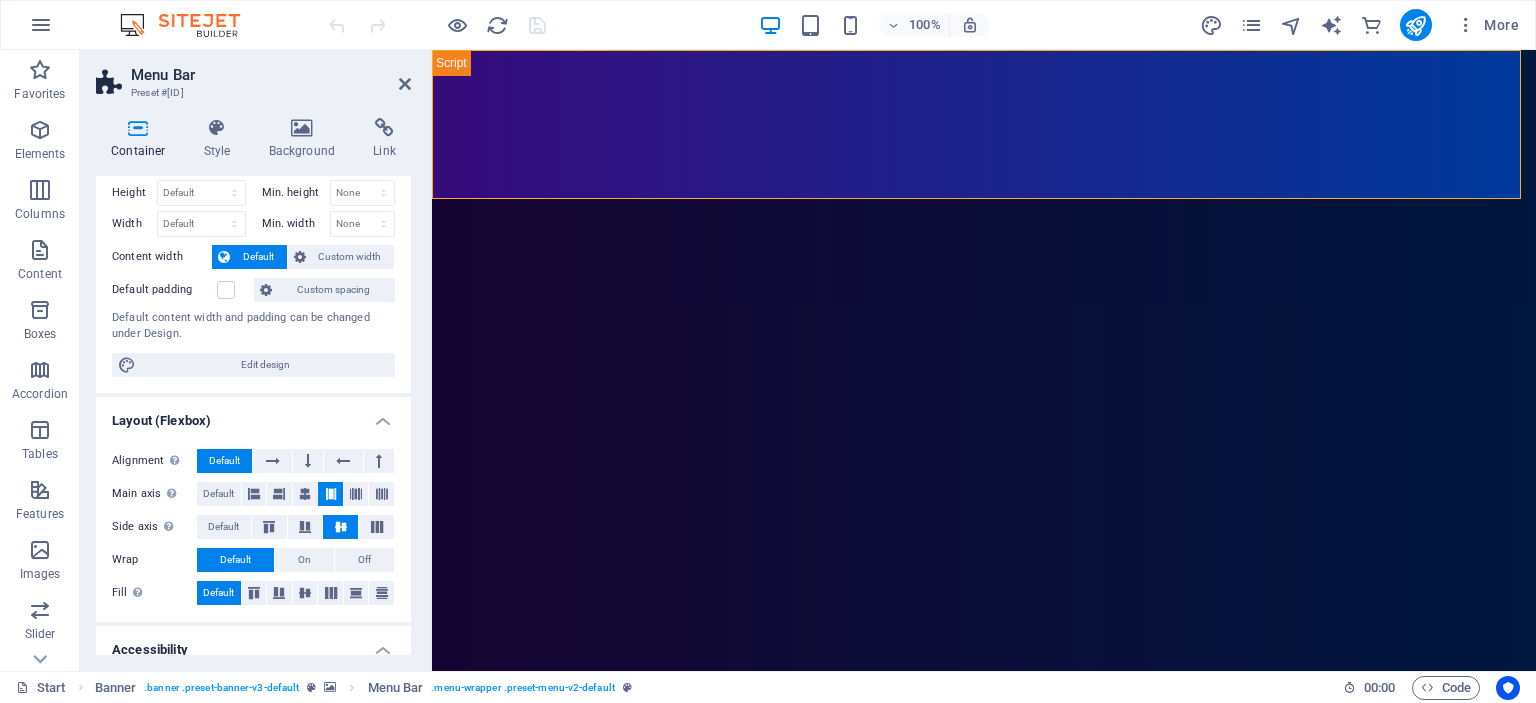 scroll, scrollTop: 0, scrollLeft: 0, axis: both 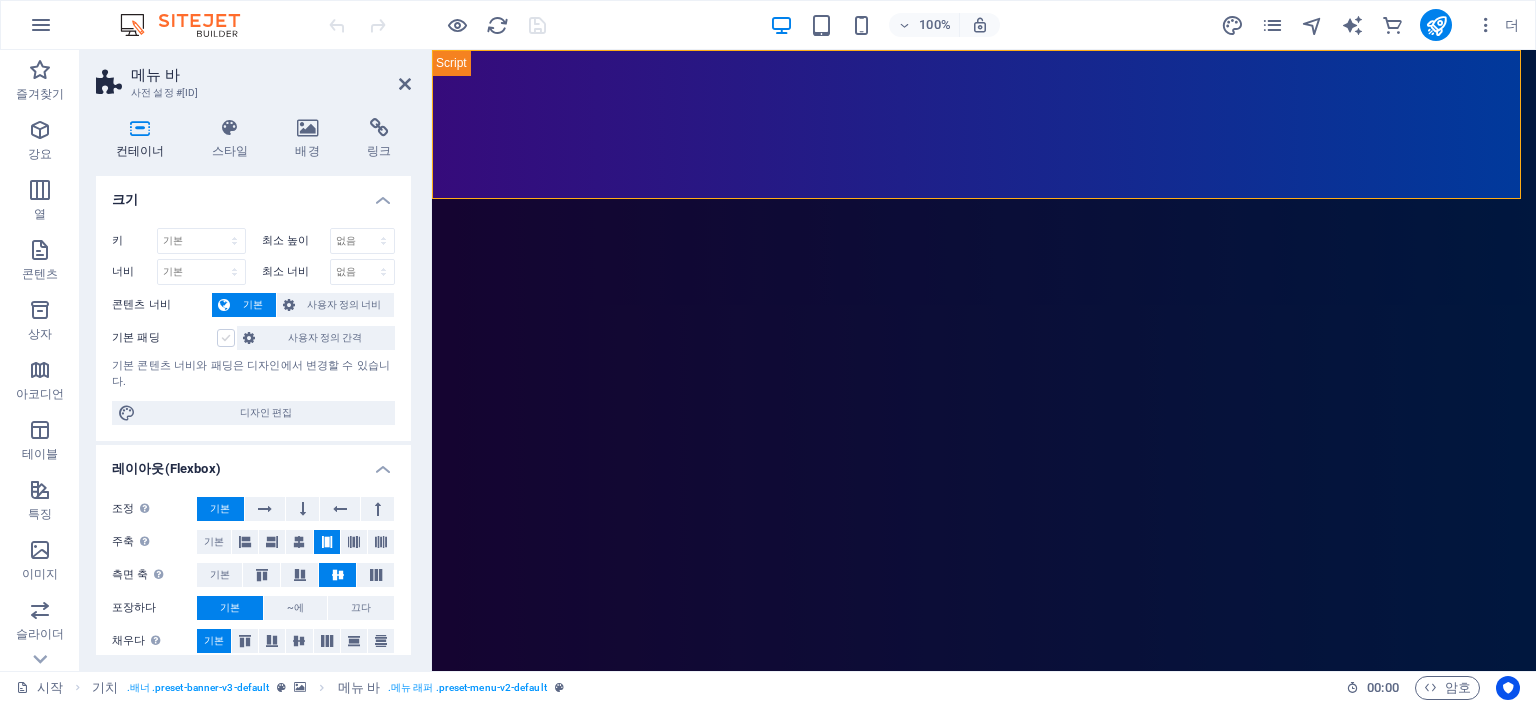 click at bounding box center [226, 338] 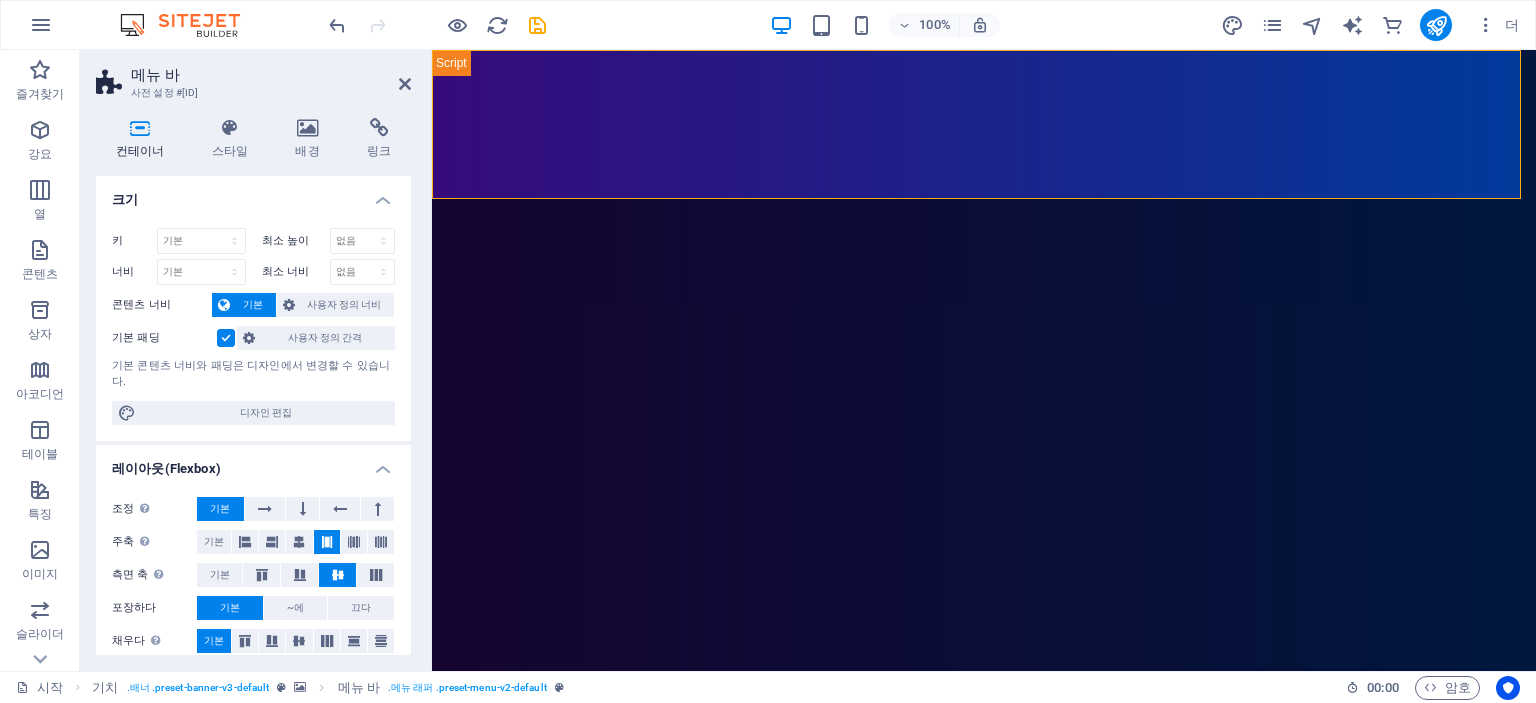 click at bounding box center (226, 338) 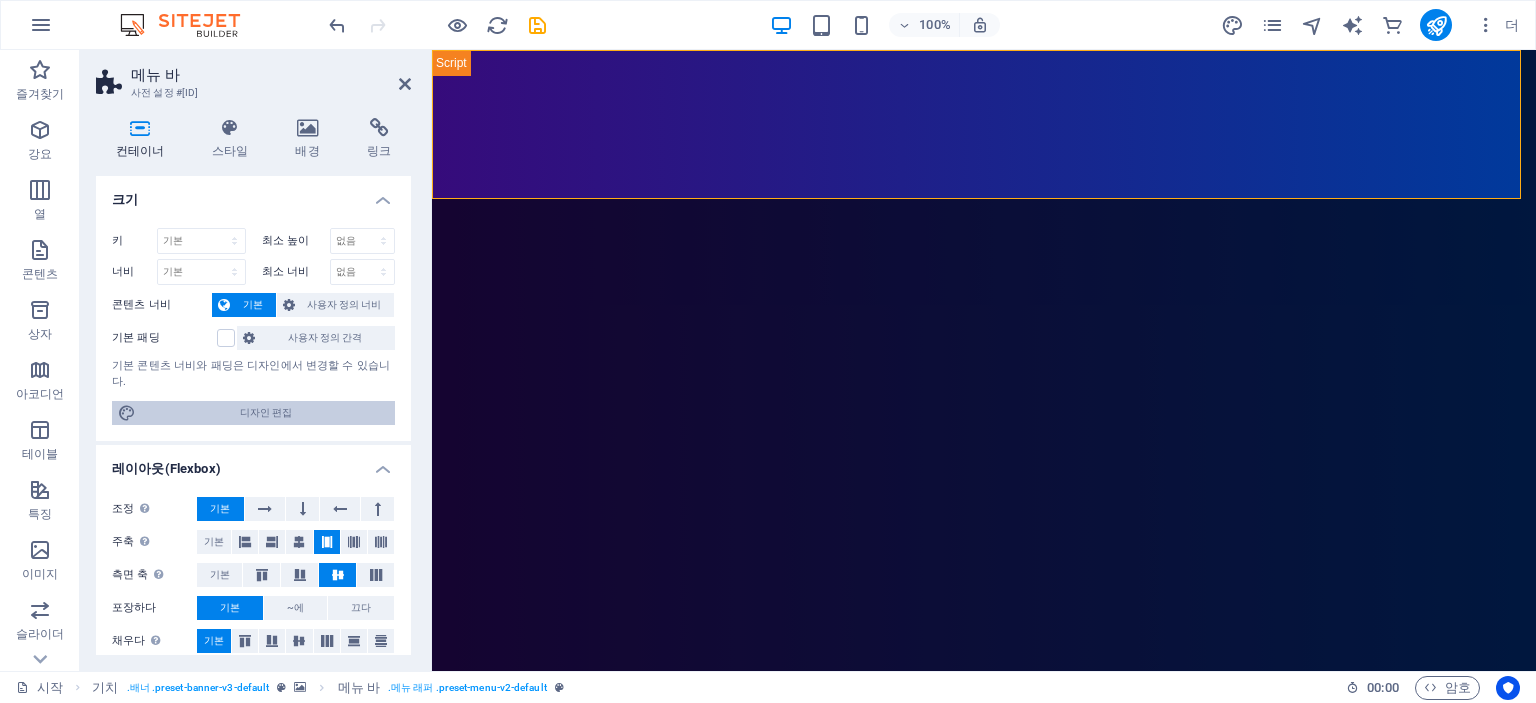 click on "디자인 편집" at bounding box center (266, 412) 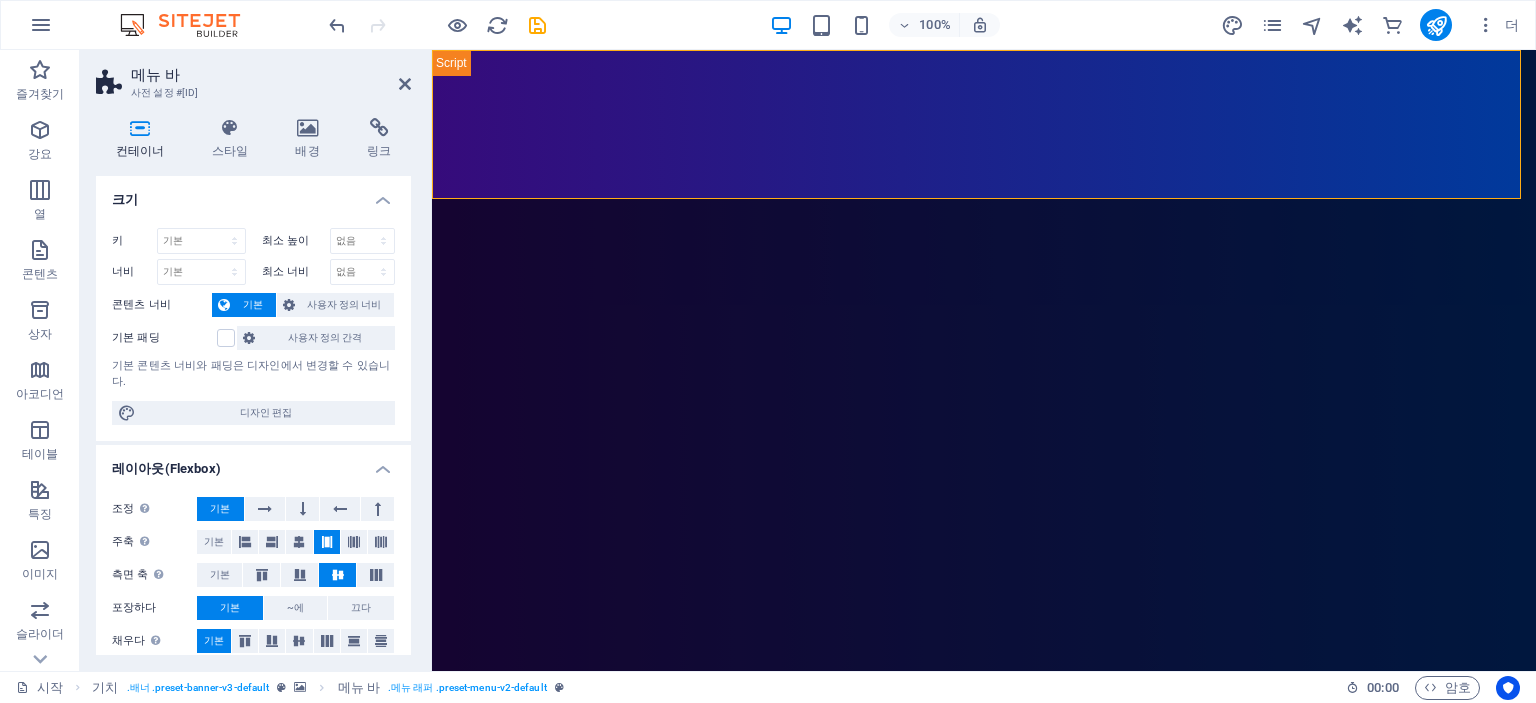 select on "rem" 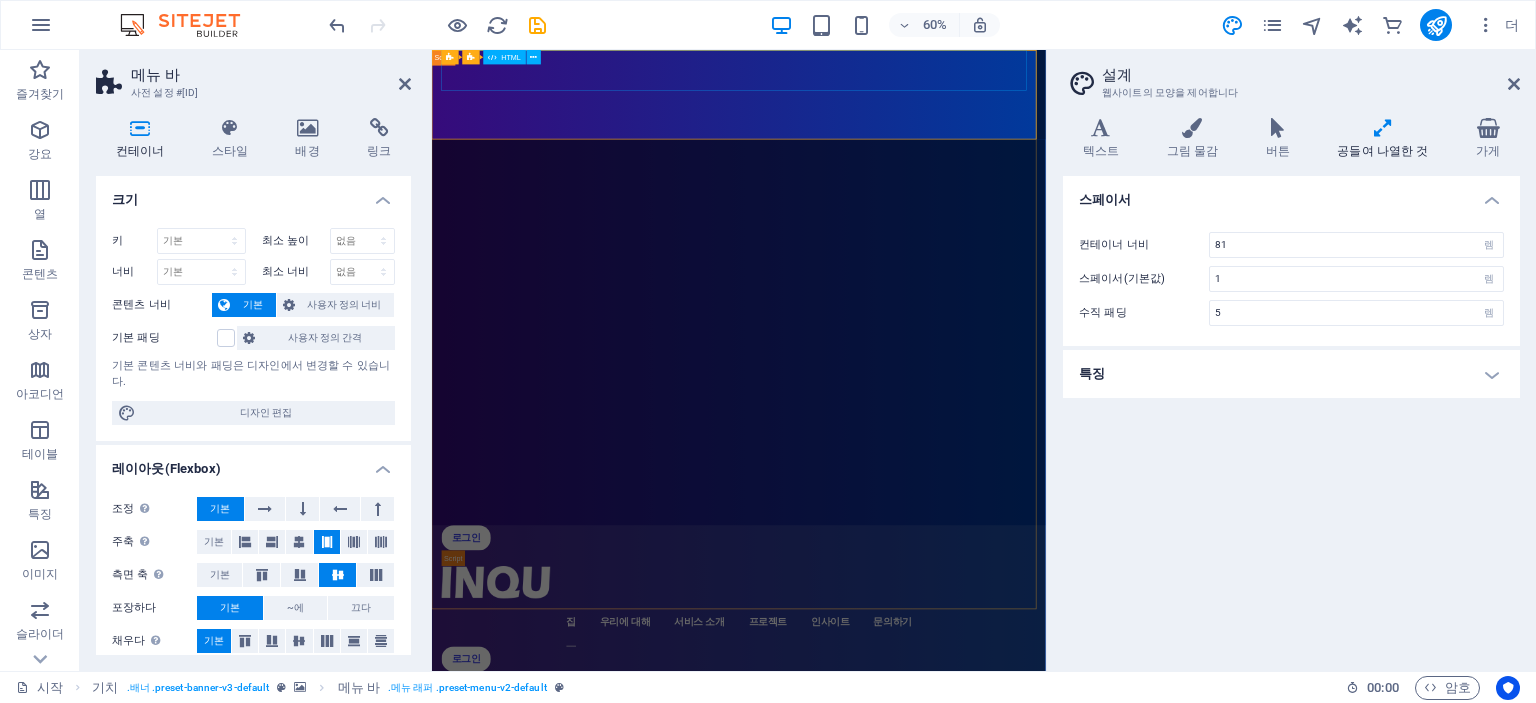 click on "로그인" at bounding box center [489, 863] 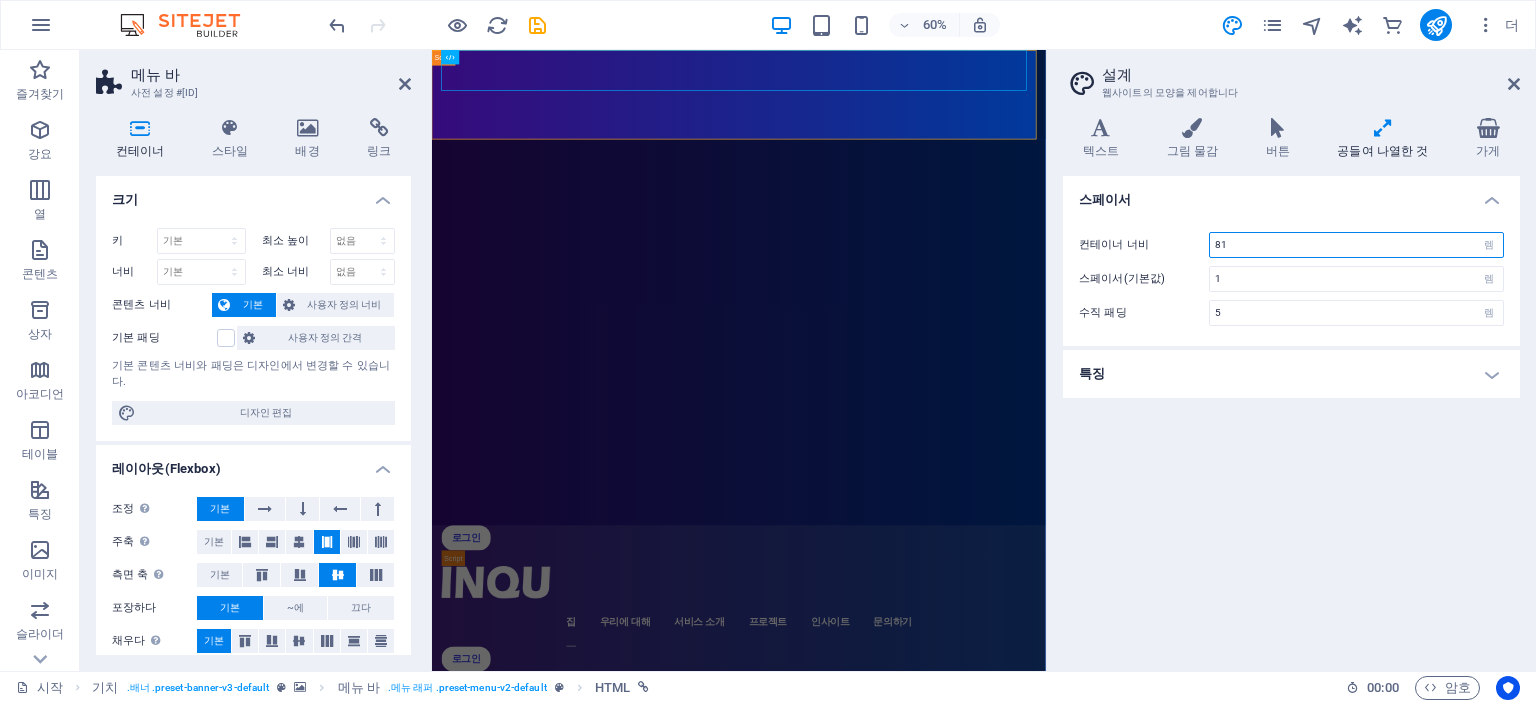 click on "81" at bounding box center (1356, 245) 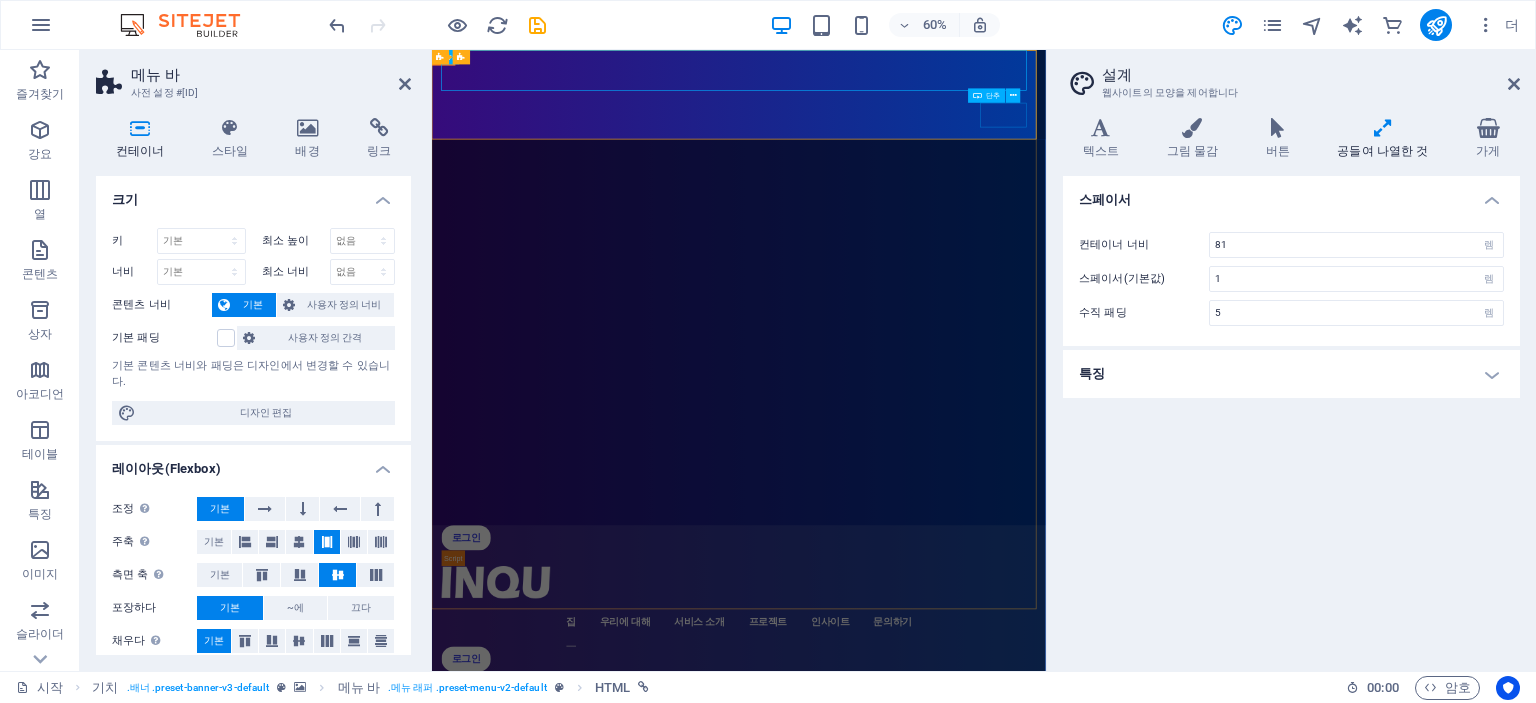 click on "로그인" at bounding box center [943, 1065] 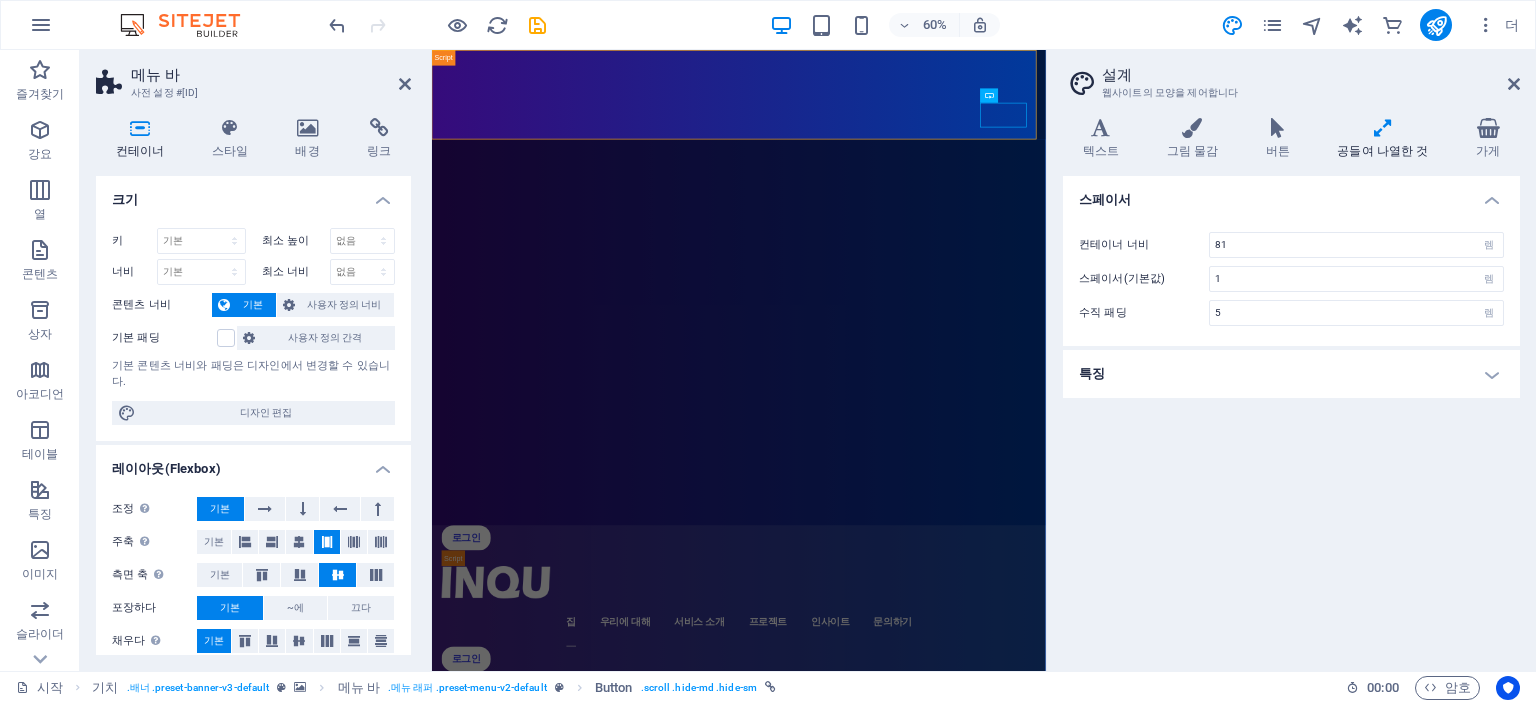click on "특징" at bounding box center [1291, 374] 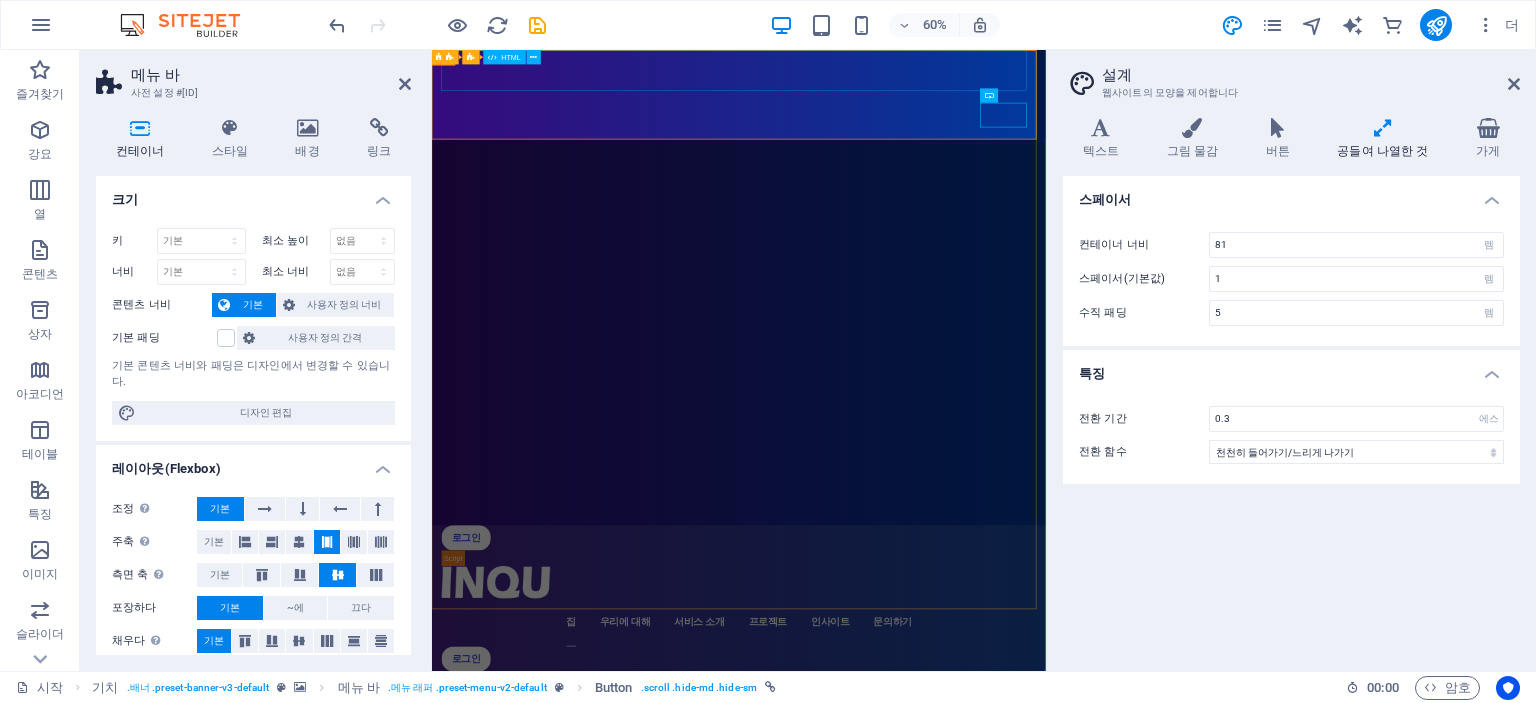 click on "로그인" at bounding box center [489, 862] 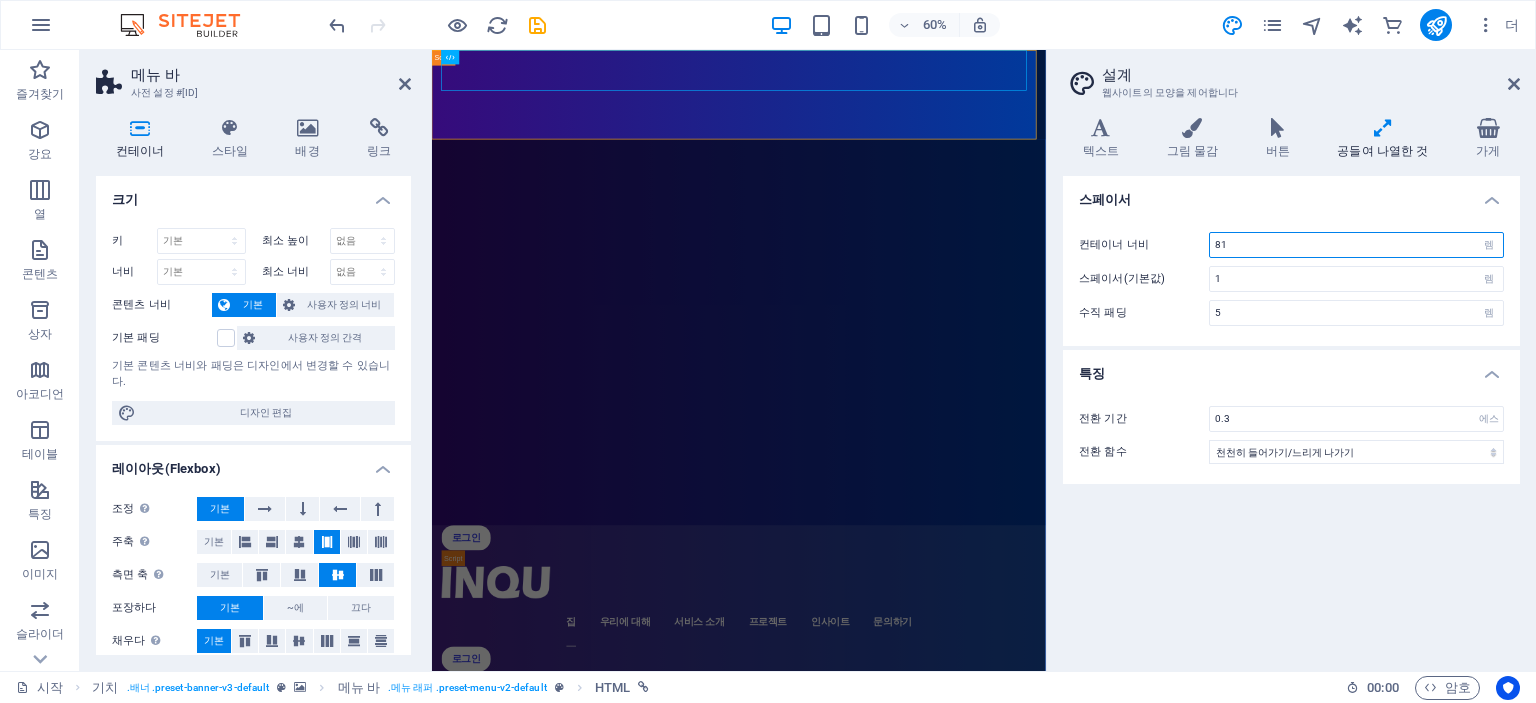 click on "81" at bounding box center (1356, 245) 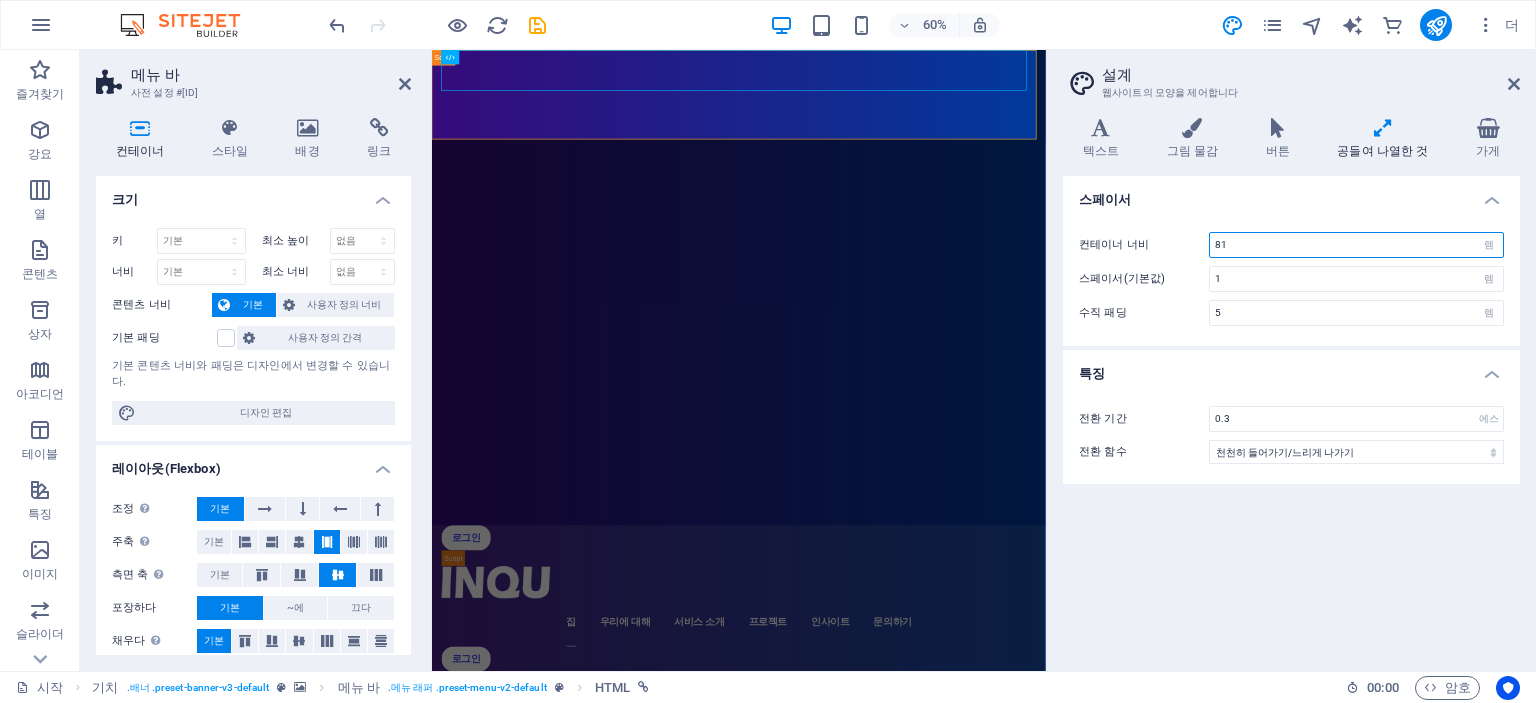 type on "8" 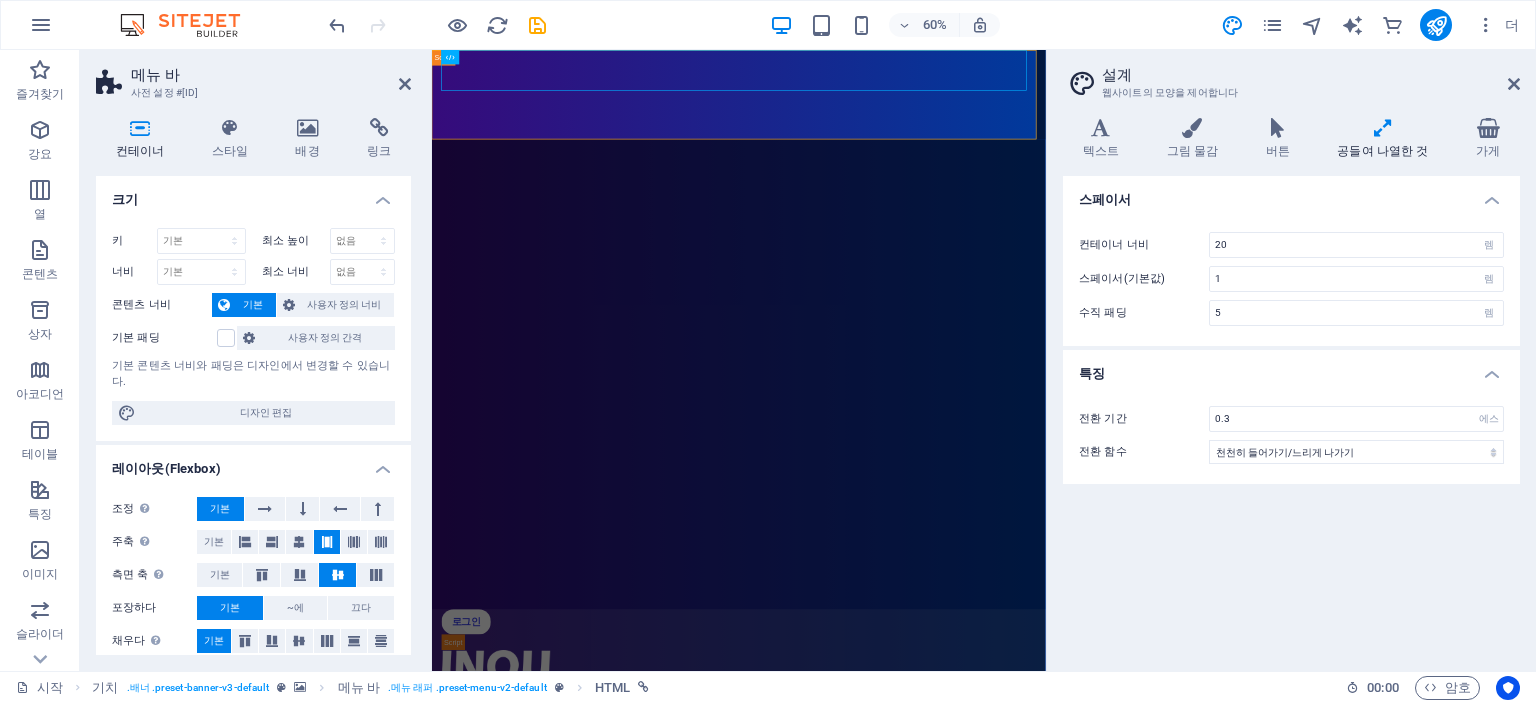 click on "스페이서 컨테이너 너비 20 렘 픽셀 스페이서(기본값) 1 렘 수직 패딩 5 렘 특징 전환 기간 0.3 에스 전환 함수 쉬움 천천히 들어가다 여유롭게 나가다 천천히 들어가기/느리게 나가기 선의" at bounding box center [1291, 415] 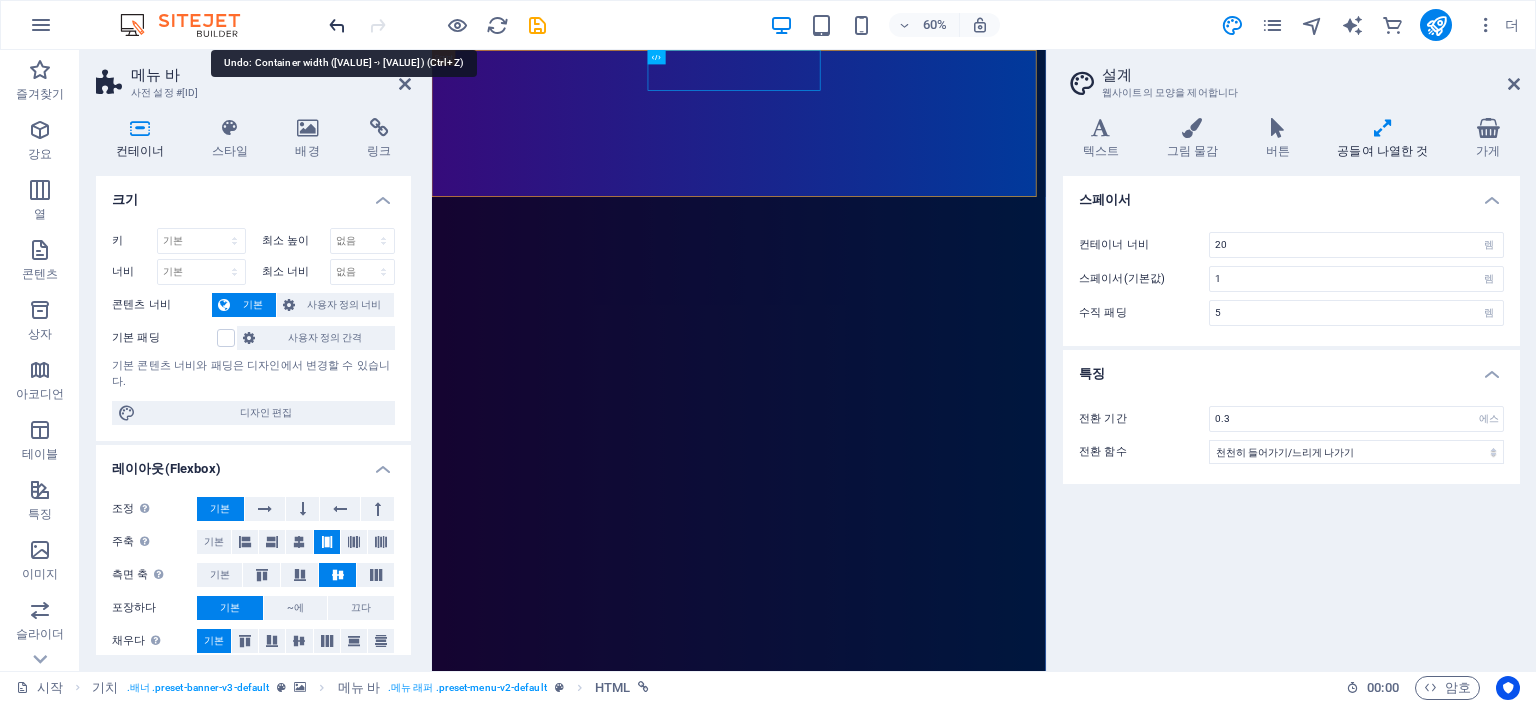 click at bounding box center (337, 25) 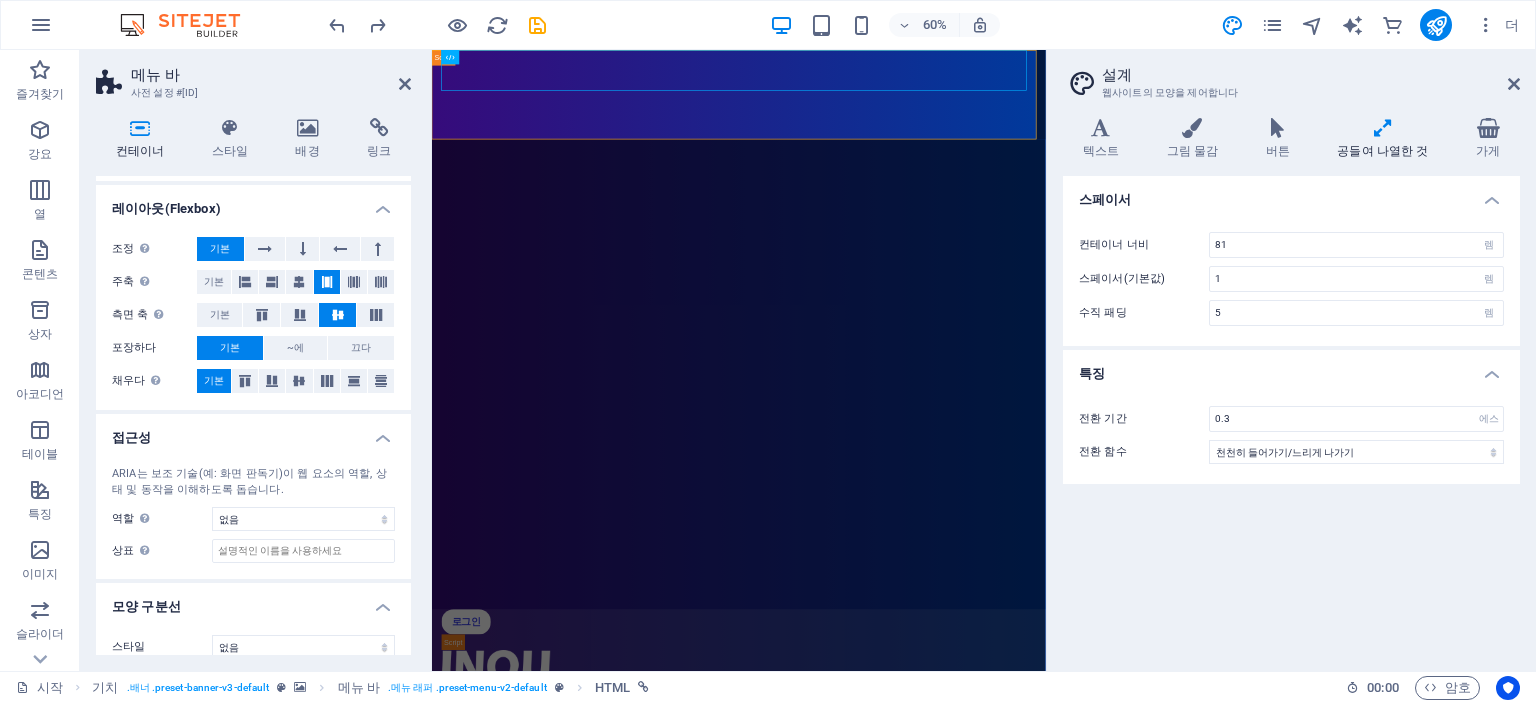 scroll, scrollTop: 261, scrollLeft: 0, axis: vertical 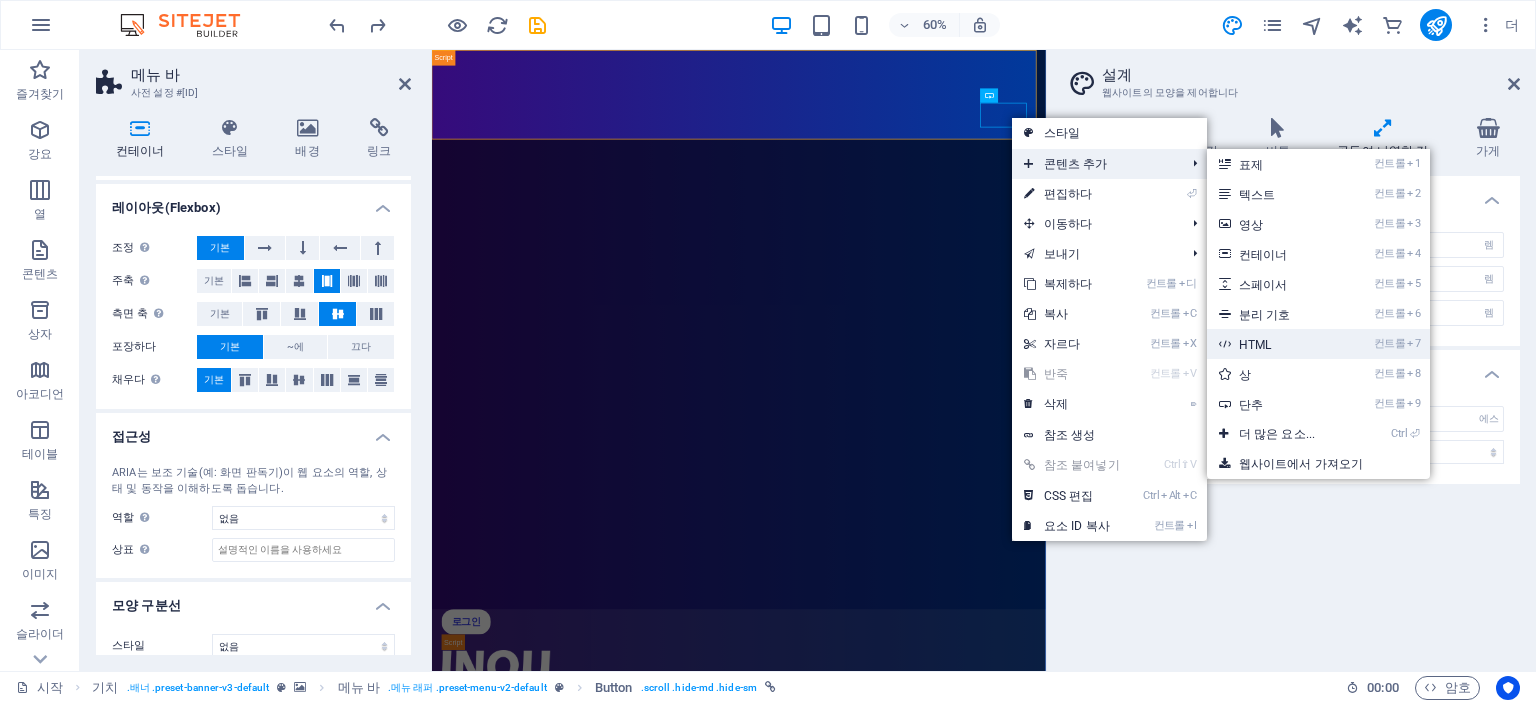 click on "HTML" at bounding box center [1255, 345] 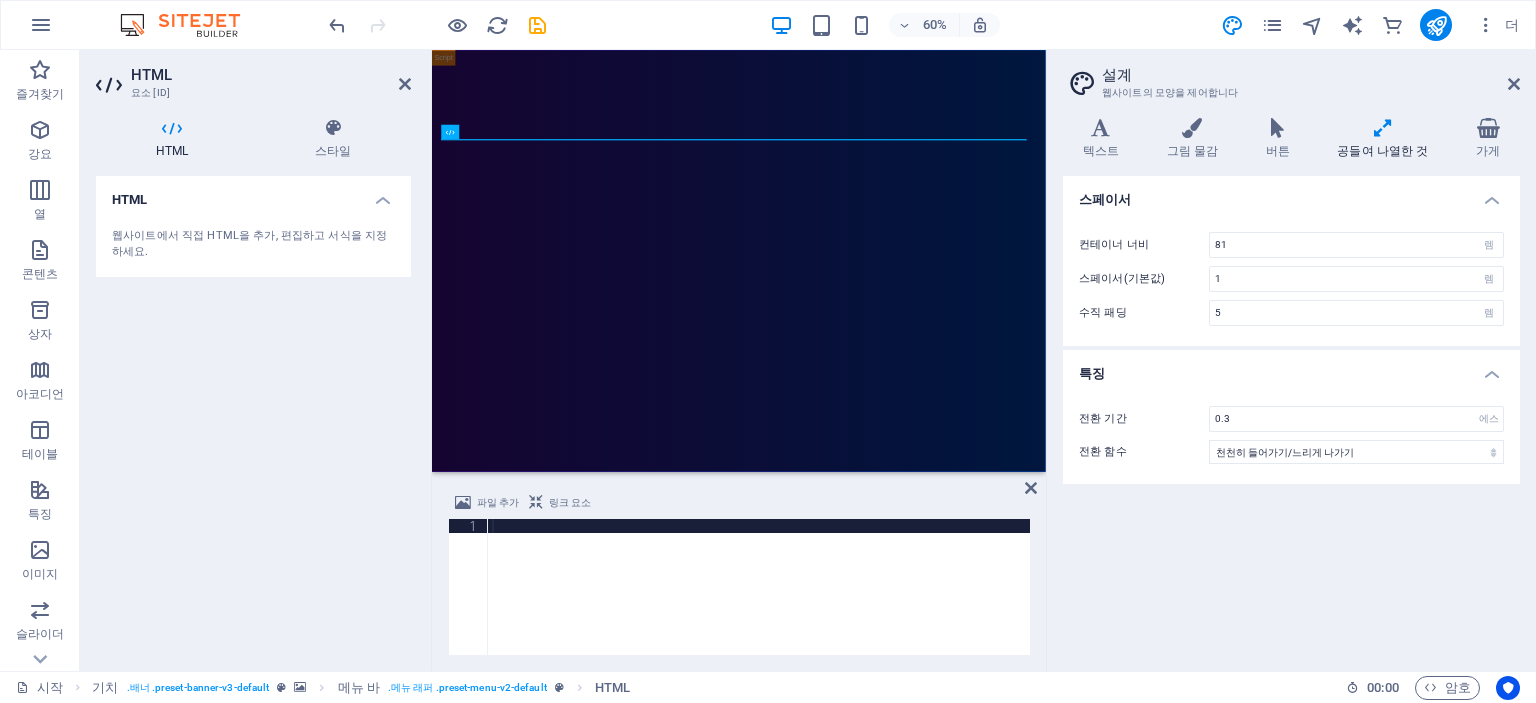 click at bounding box center (759, 601) 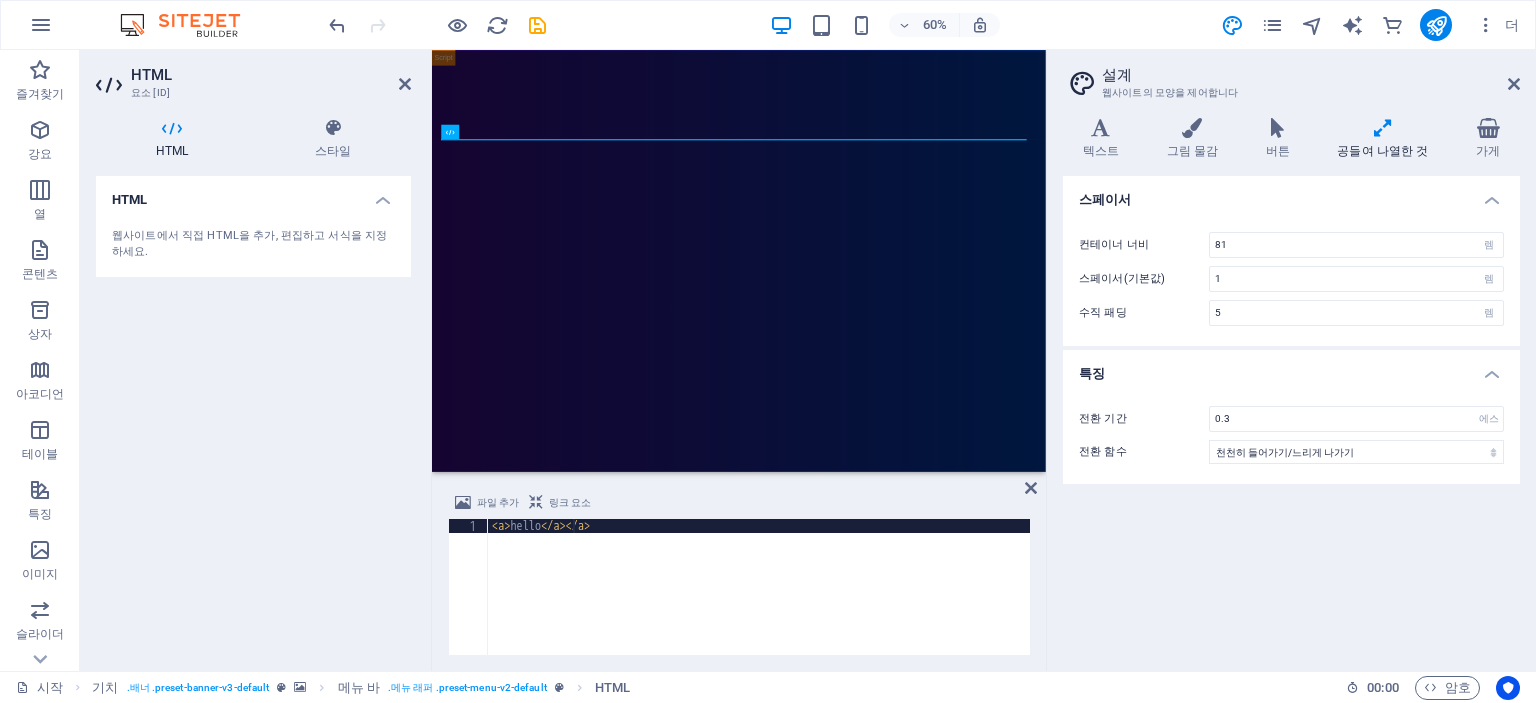 scroll, scrollTop: 0, scrollLeft: 5, axis: horizontal 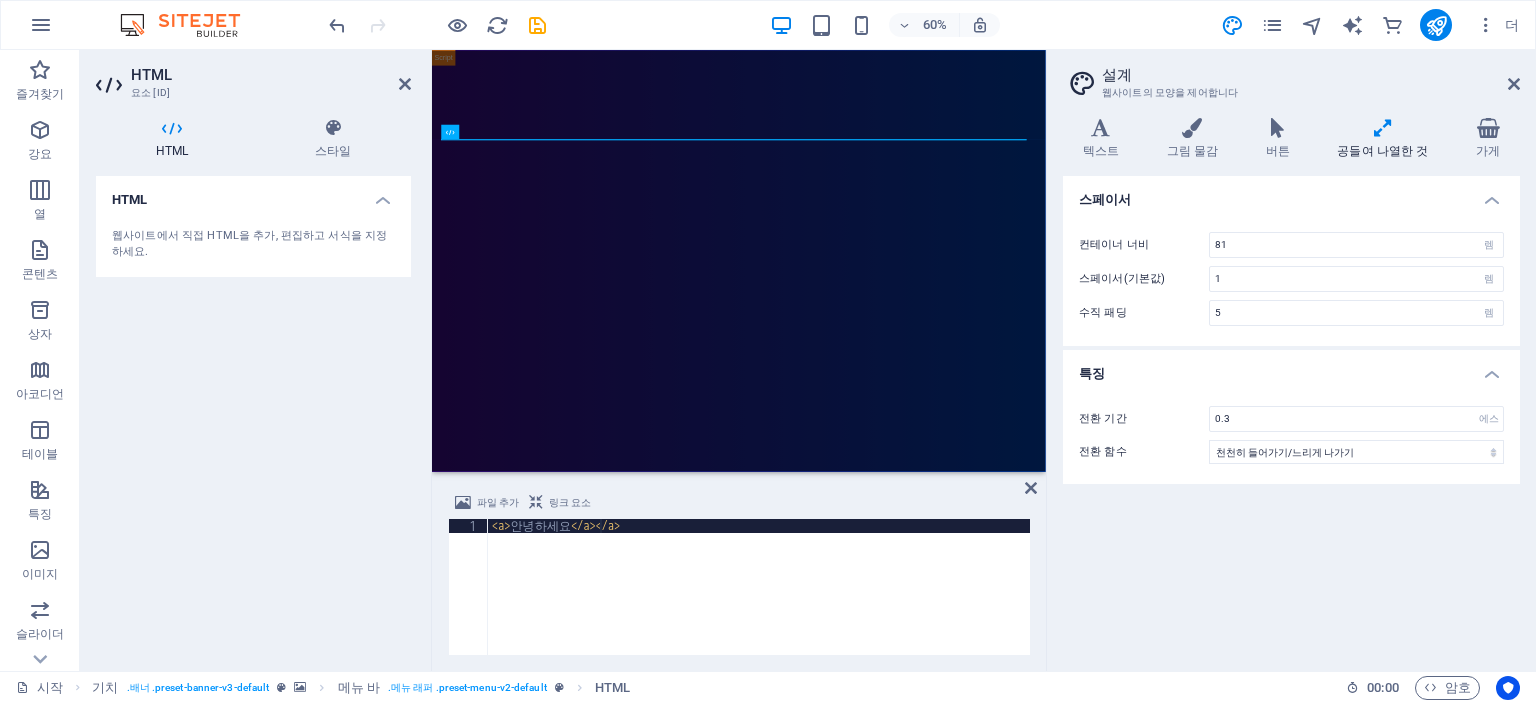 click on "<a> [NAME] </a> </a>" at bounding box center (759, 601) 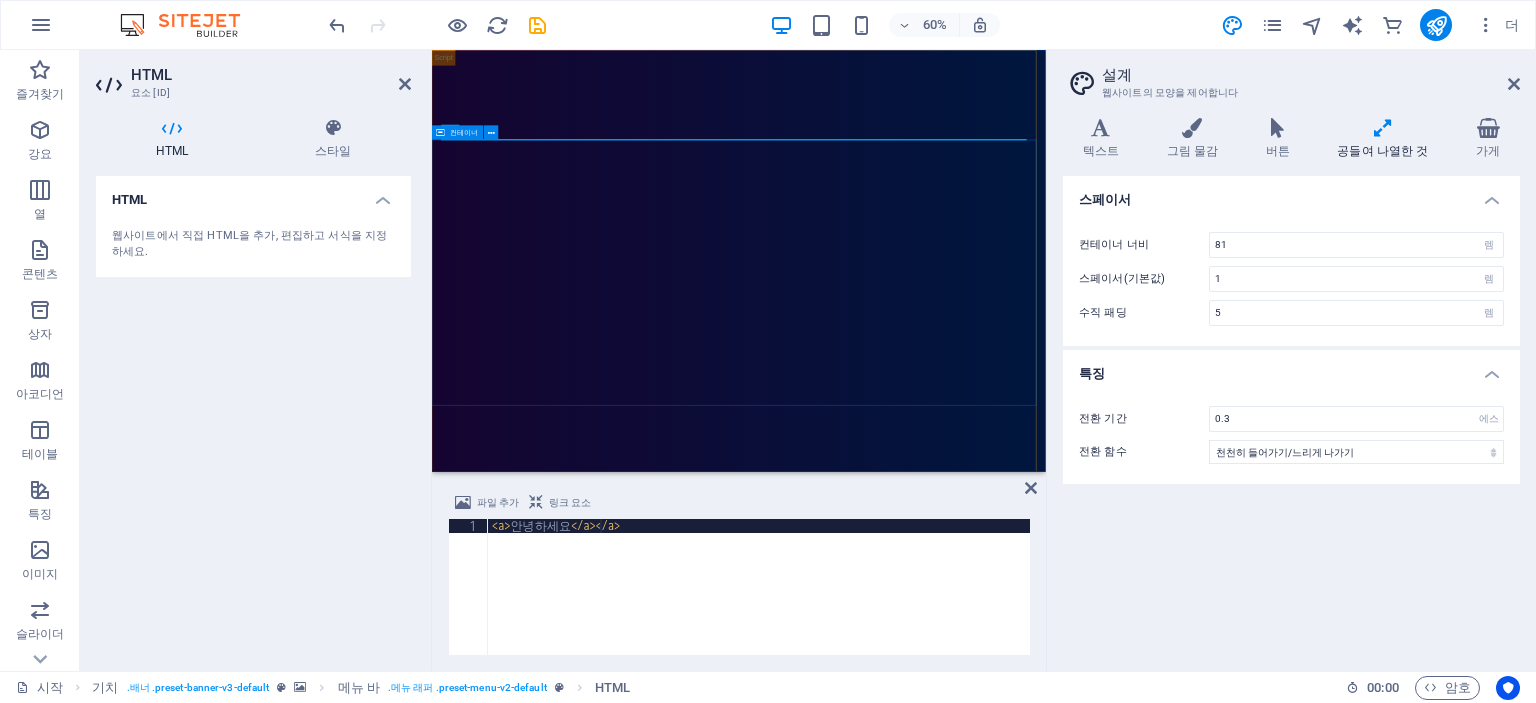 type on "<a>hello</a></a>" 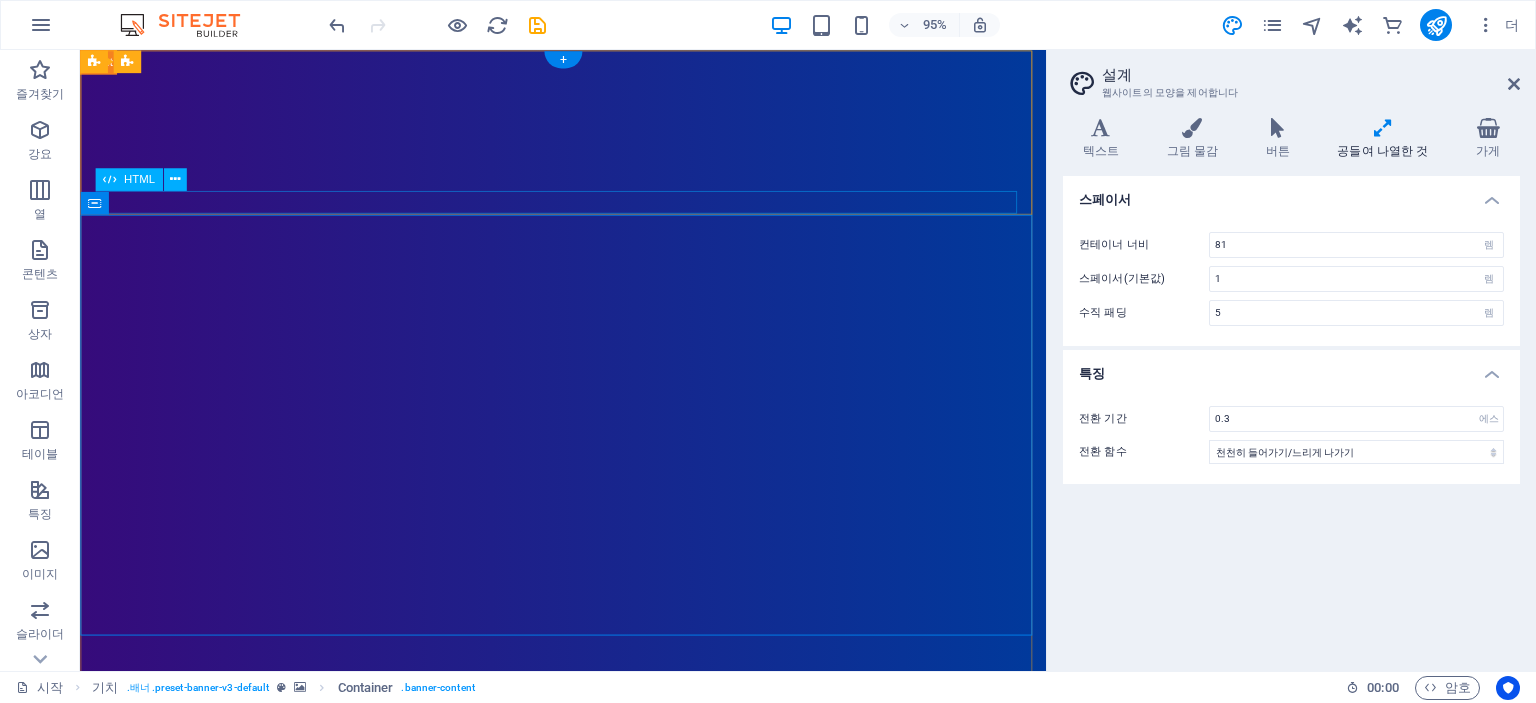 click on "안녕하세요" at bounding box center [588, 1122] 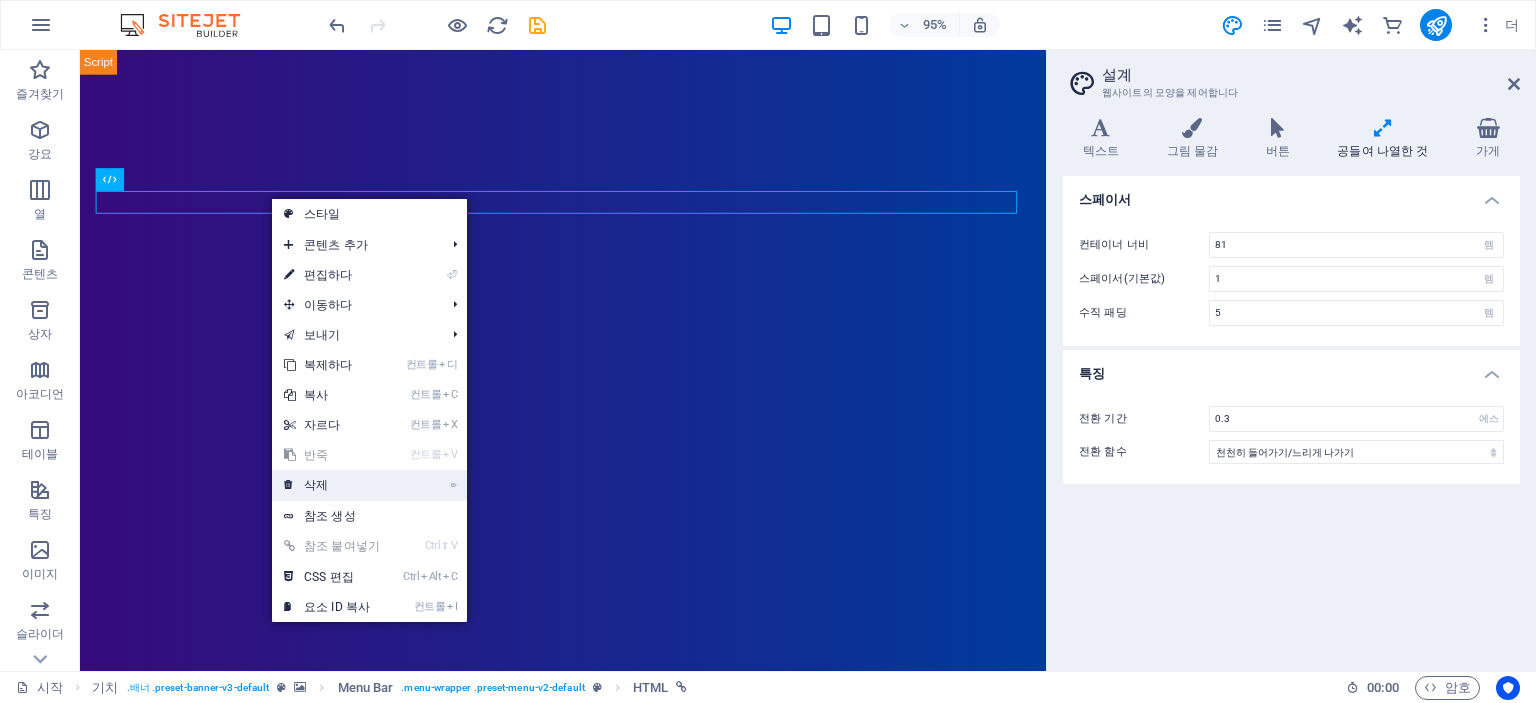 click on "⌦ 삭제" at bounding box center (332, 485) 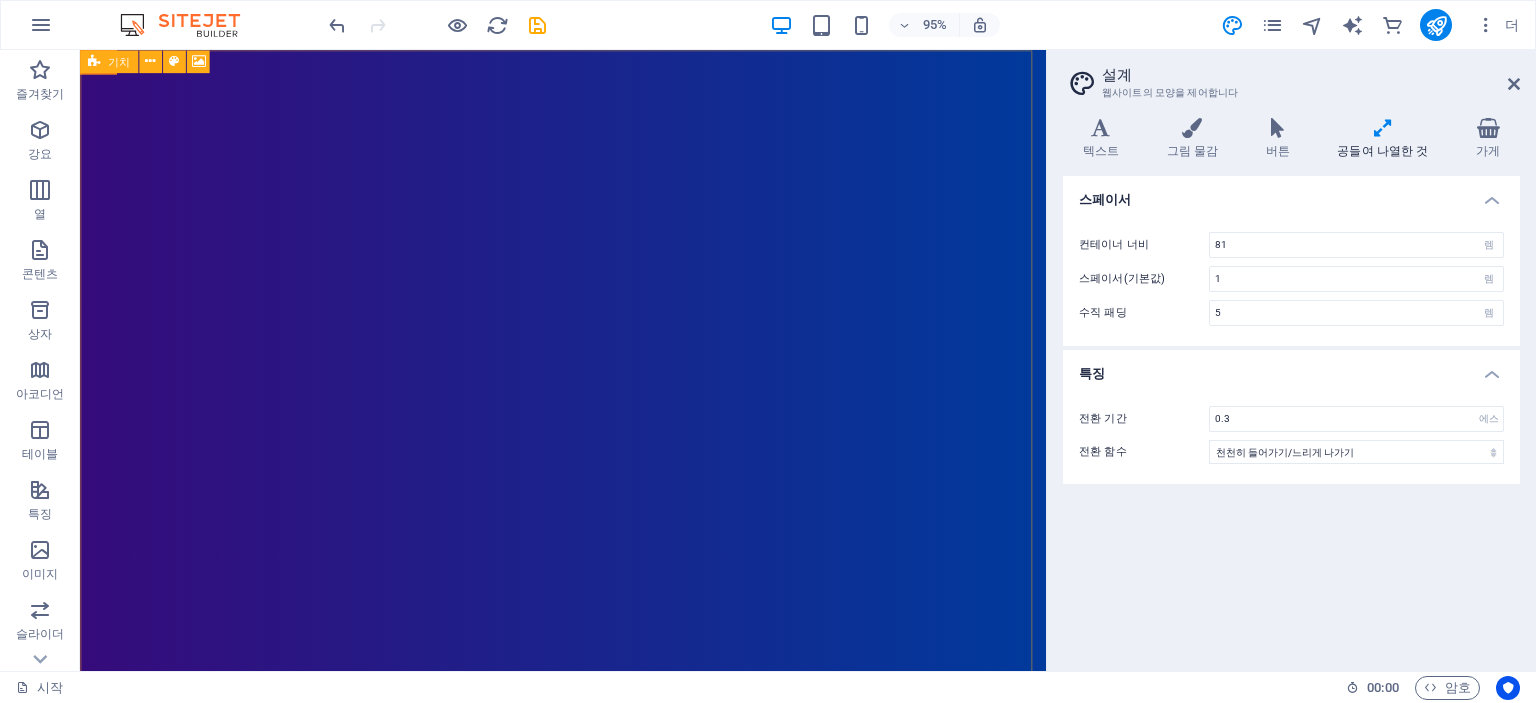 click at bounding box center [150, 61] 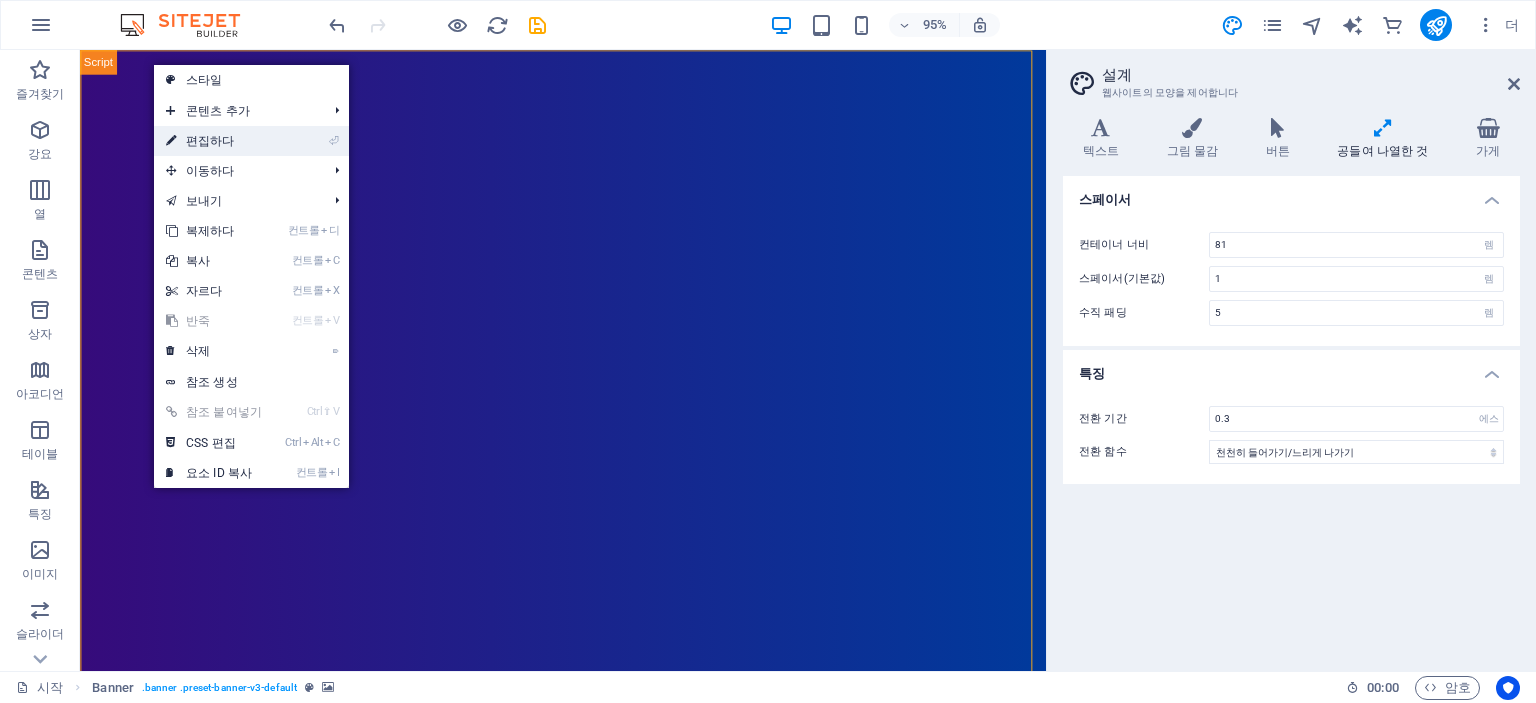 click on "편집하다" at bounding box center (210, 141) 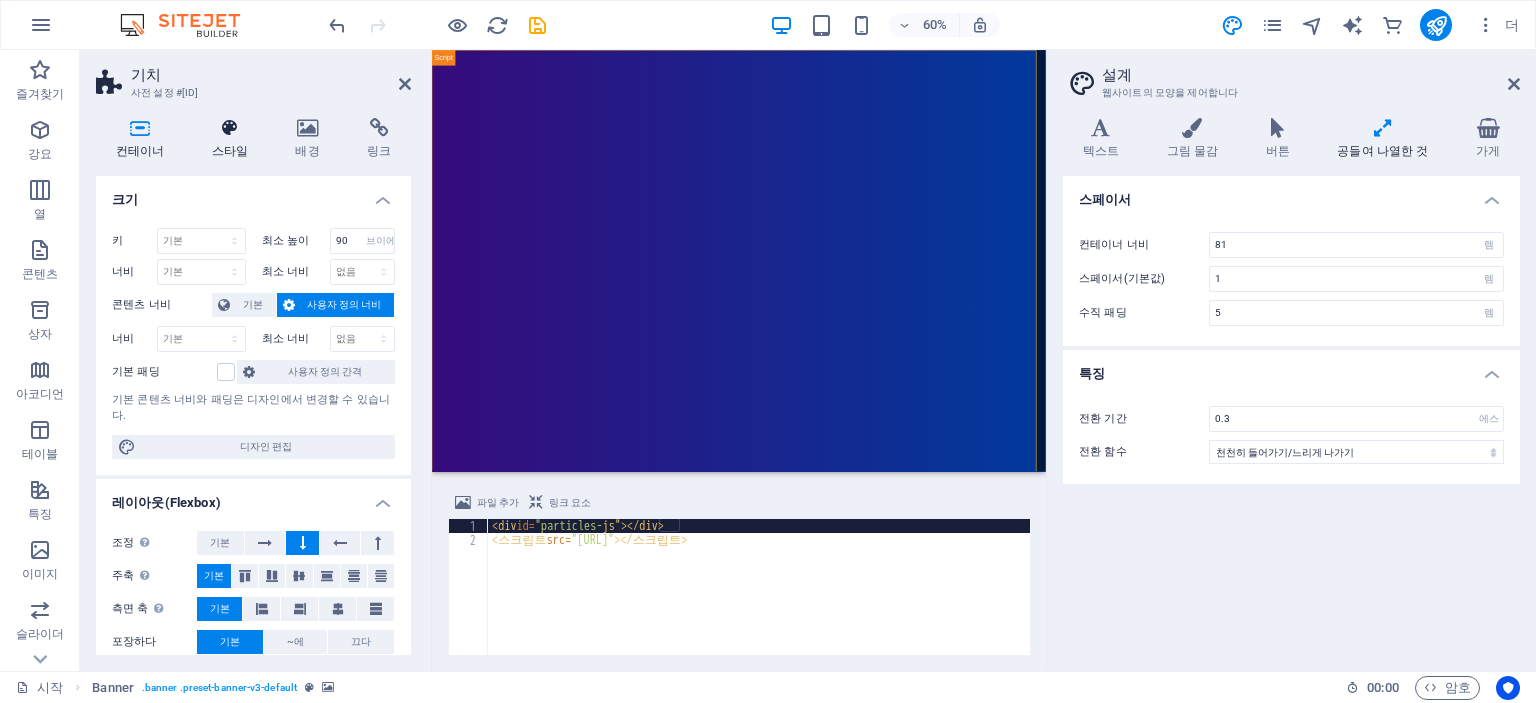 click at bounding box center [230, 128] 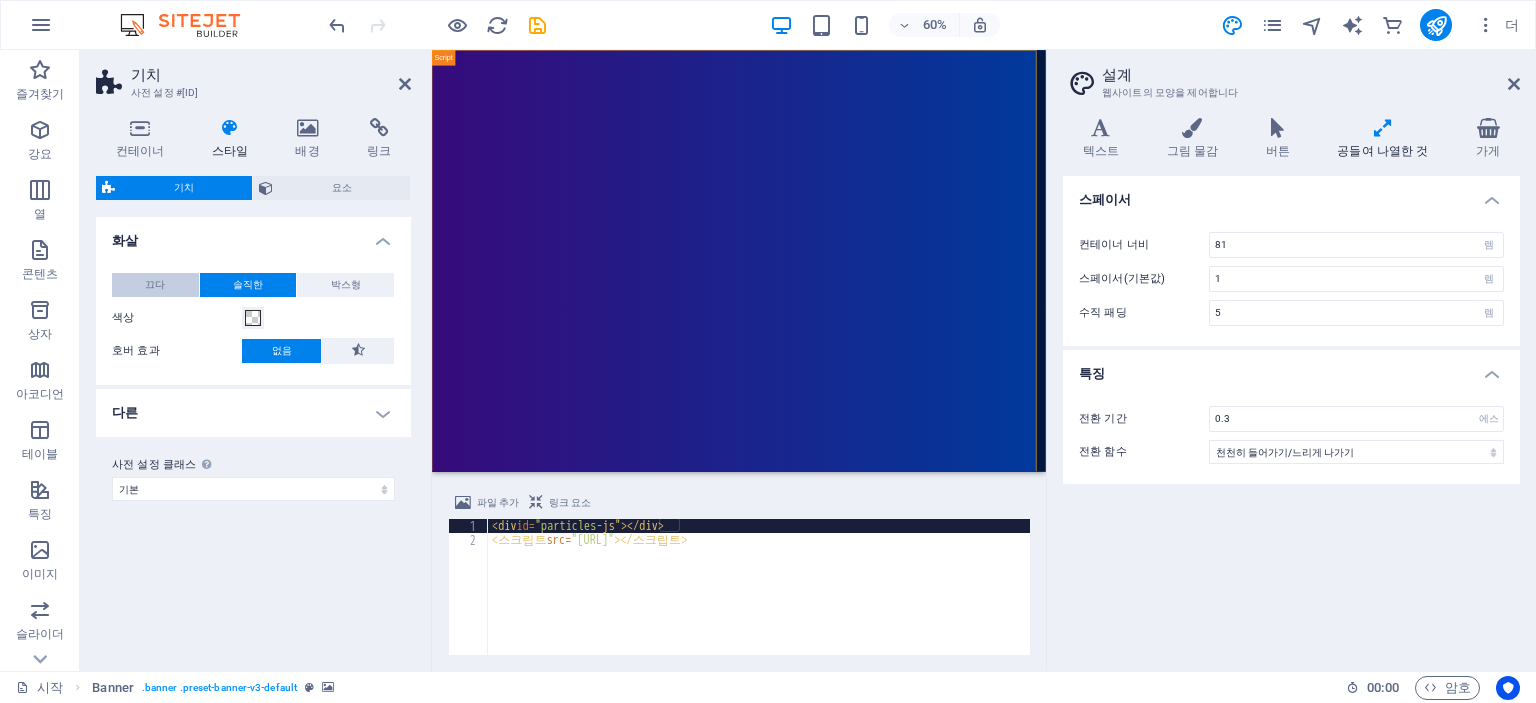 click on "끄다" at bounding box center (155, 285) 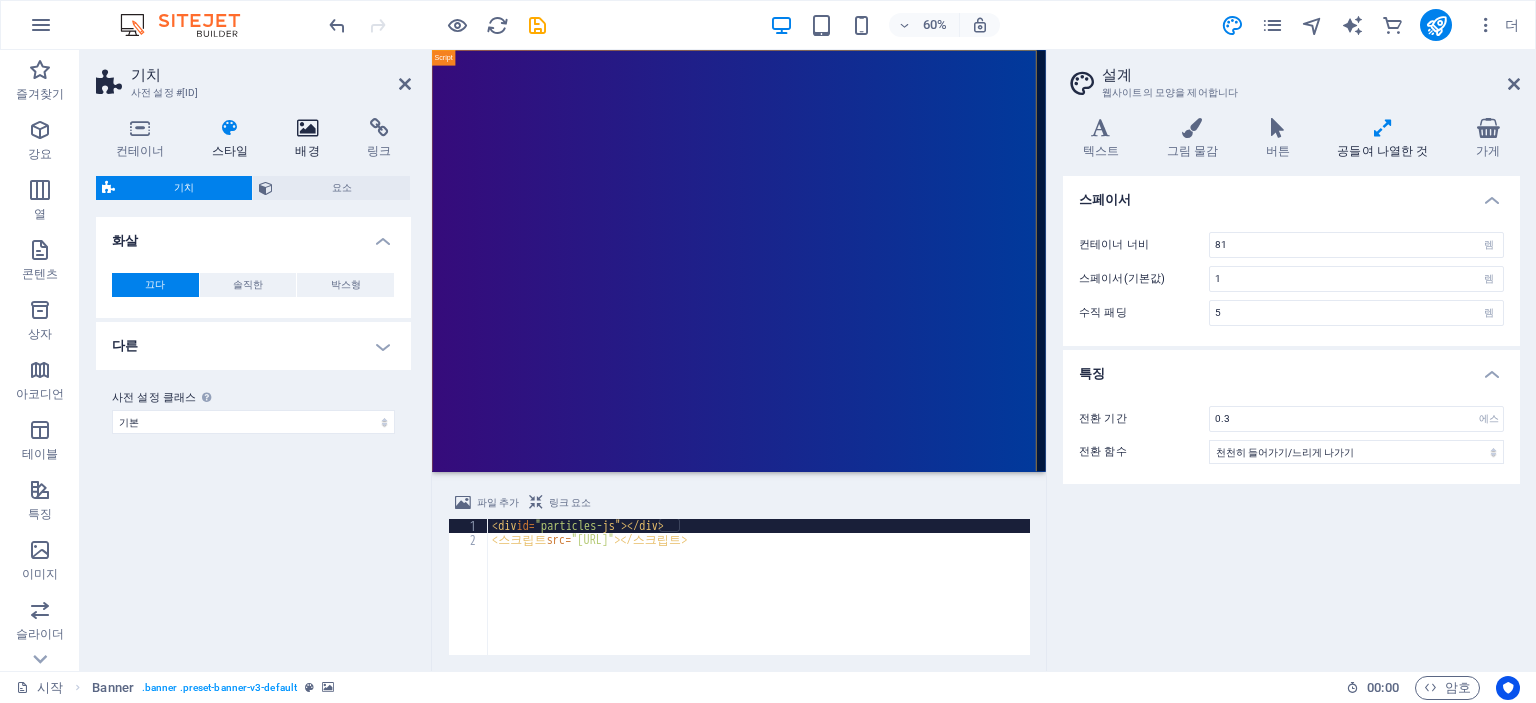 click at bounding box center [308, 128] 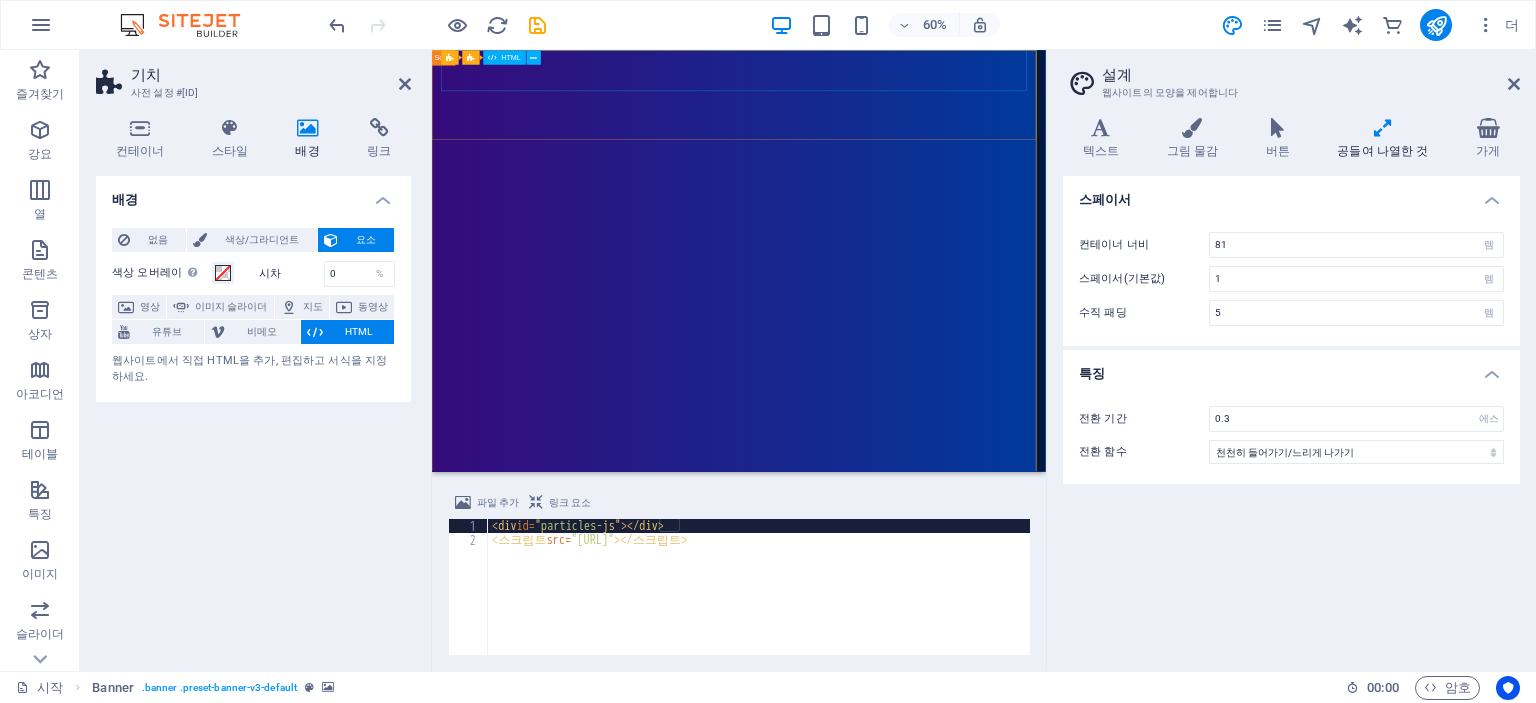 click on "로그인" at bounding box center [489, 862] 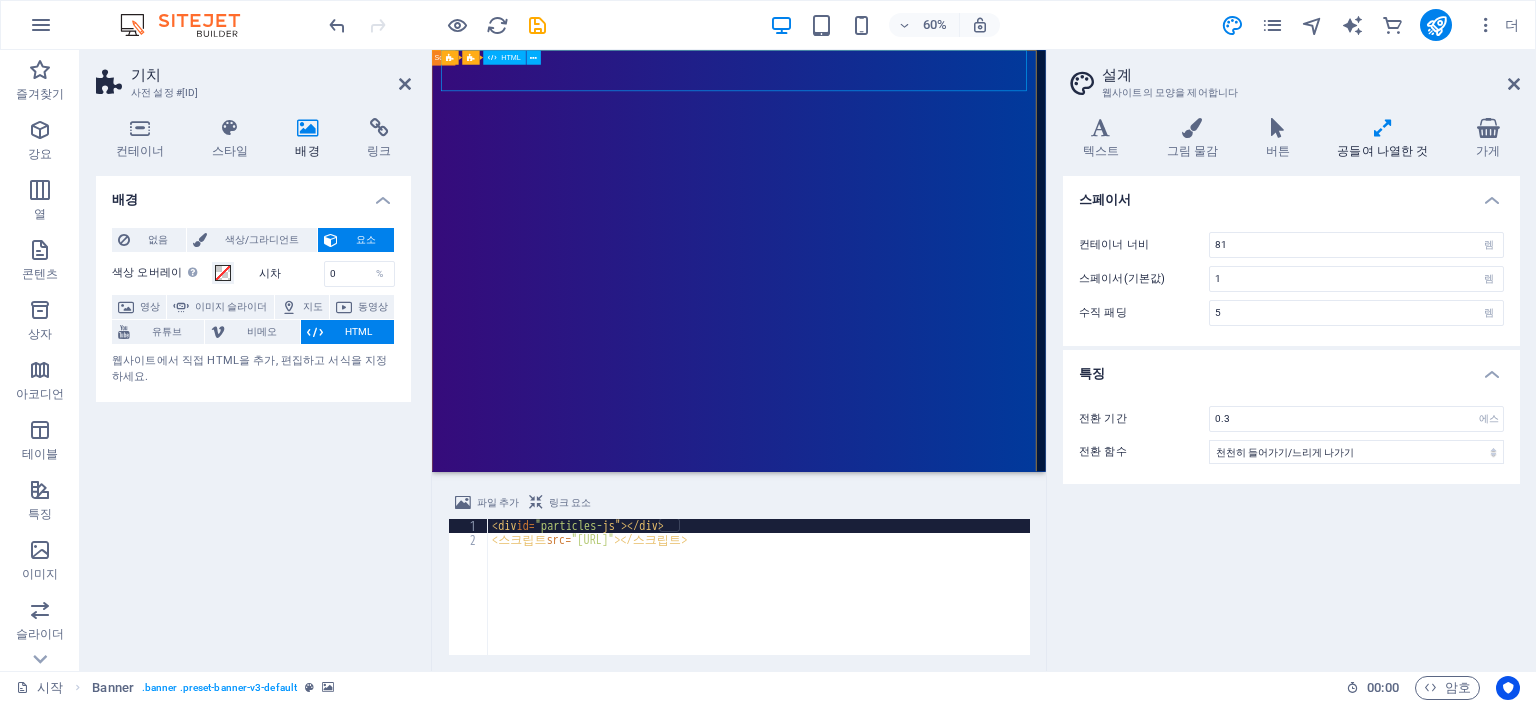 click on "로그인" at bounding box center (489, 862) 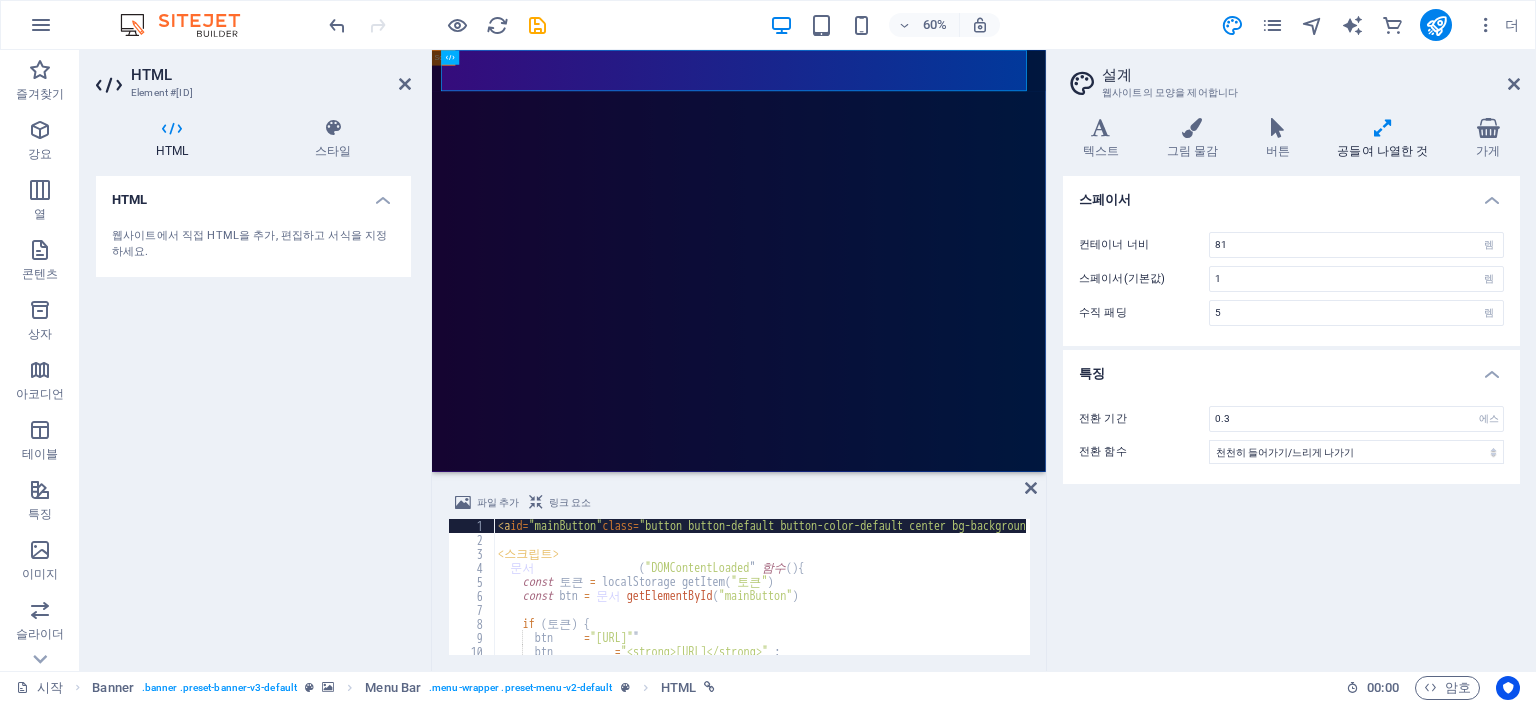 click on "HTML" at bounding box center [253, 194] 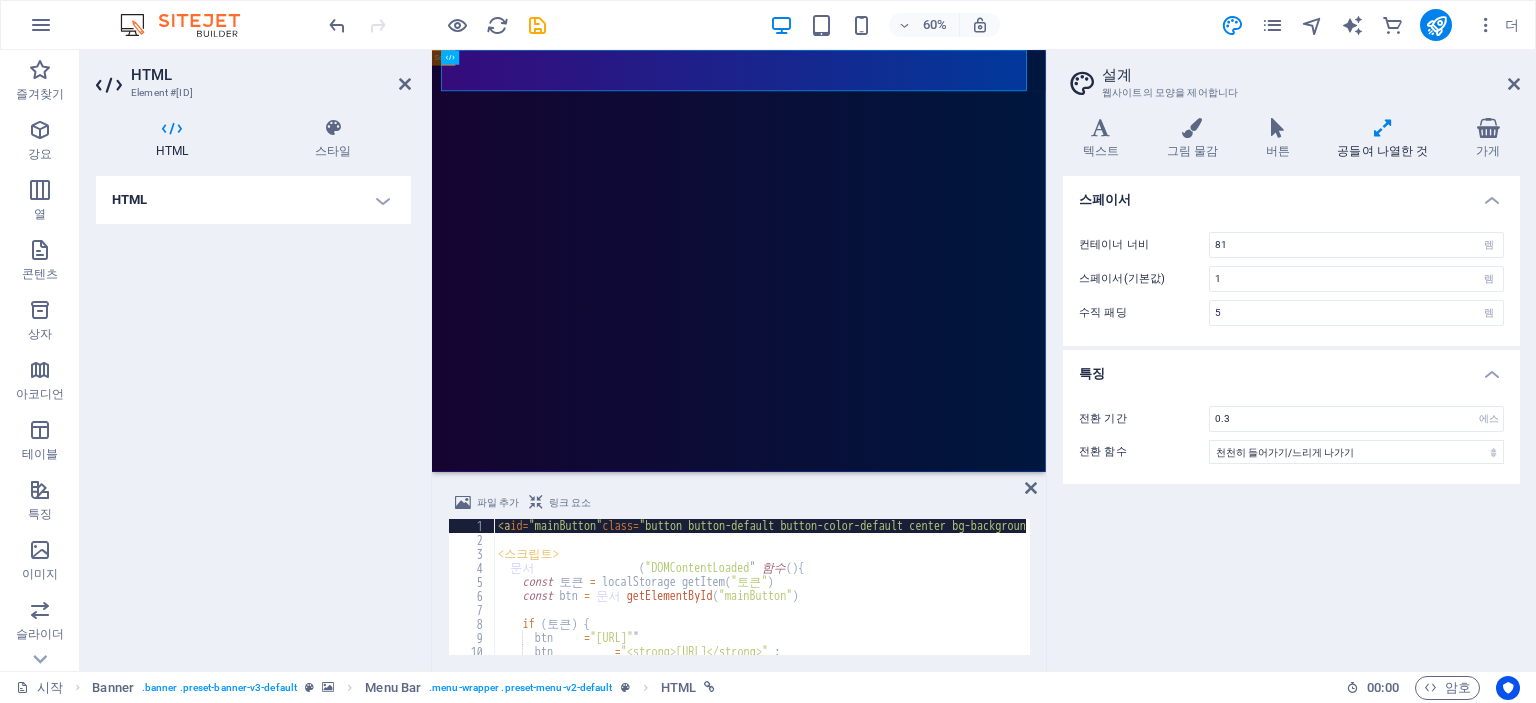 click on "HTML" at bounding box center [253, 200] 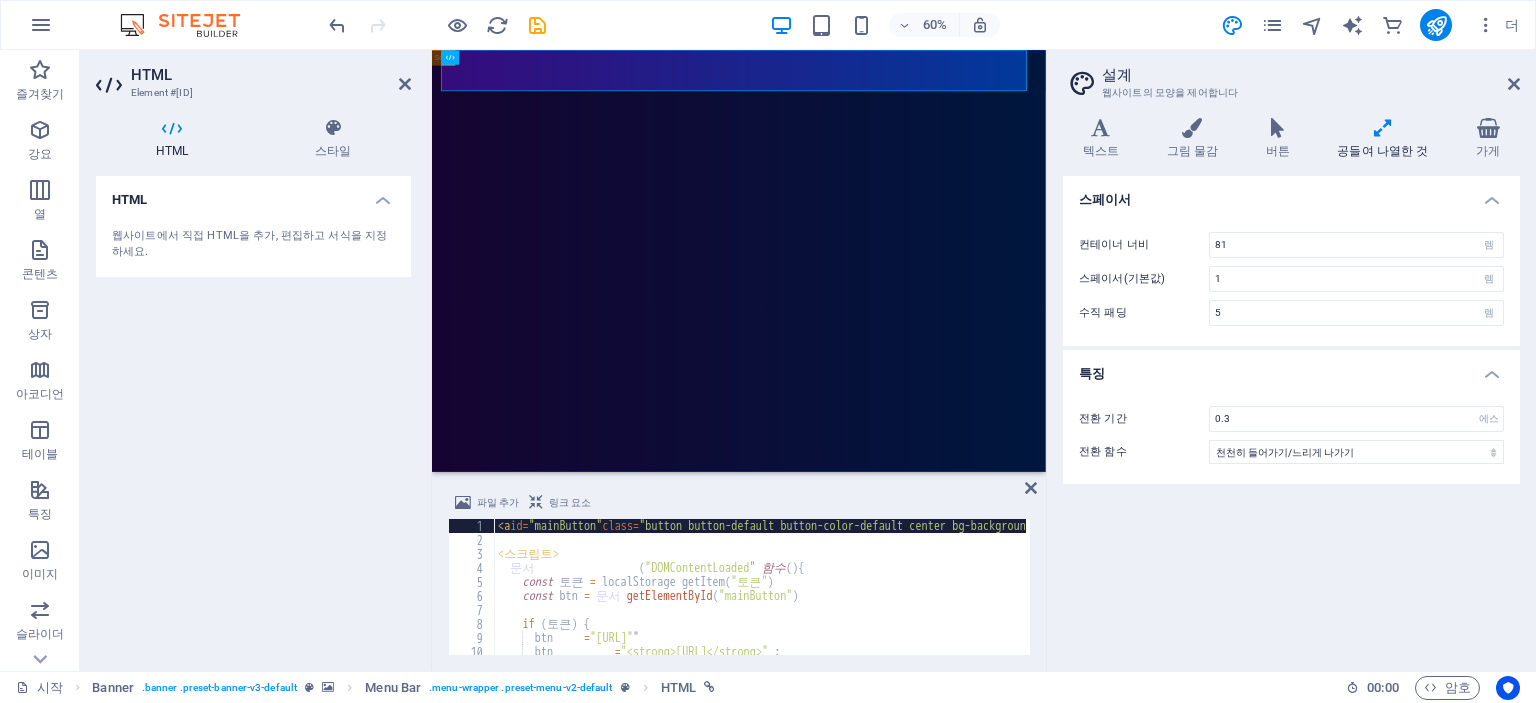 click on "HTML 스타일 HTML 웹사이트에서 직접 HTML을 추가, 편집하고 서식을 지정하세요. 메뉴 바 요소 공들여 나열한 것 이 요소가 레이아웃(Flexbox) 내에서 어떻게 확장되는지. 크기 기본 자동차 픽셀 % 1/1 1/2 1/3 1/4 1/5 1/6 1/7 1/8 1/9 1/10 자라다 수축 주문하다 컨테이너 레이아웃 보이는 보이는 불투명 100 % 과다 간격 여유 기본 자동차 픽셀 % 렘 폭스바겐 브이에이치 관습 관습 자동차 픽셀 % 렘 폭스바겐 브이에이치 자동차 픽셀 % 렘 폭스바겐 브이에이치 자동차 픽셀 % 렘 폭스바겐 브이에이치 자동차 픽셀 % 렘 폭스바겐 브이에이치 심 기본 픽셀 렘 % 브이에이치 폭스바겐 관습 관습 픽셀 렘 % 브이에이치 폭스바겐 픽셀 렘 % 브이에이치 폭스바겐 픽셀 렘 % 브이에이치 폭스바겐 픽셀 렘 % 브이에이치 폭스바겐 국경 스타일              - 너비 1 자동차 픽셀 렘 % 브이에이치 폭스바겐 1" at bounding box center [253, 386] 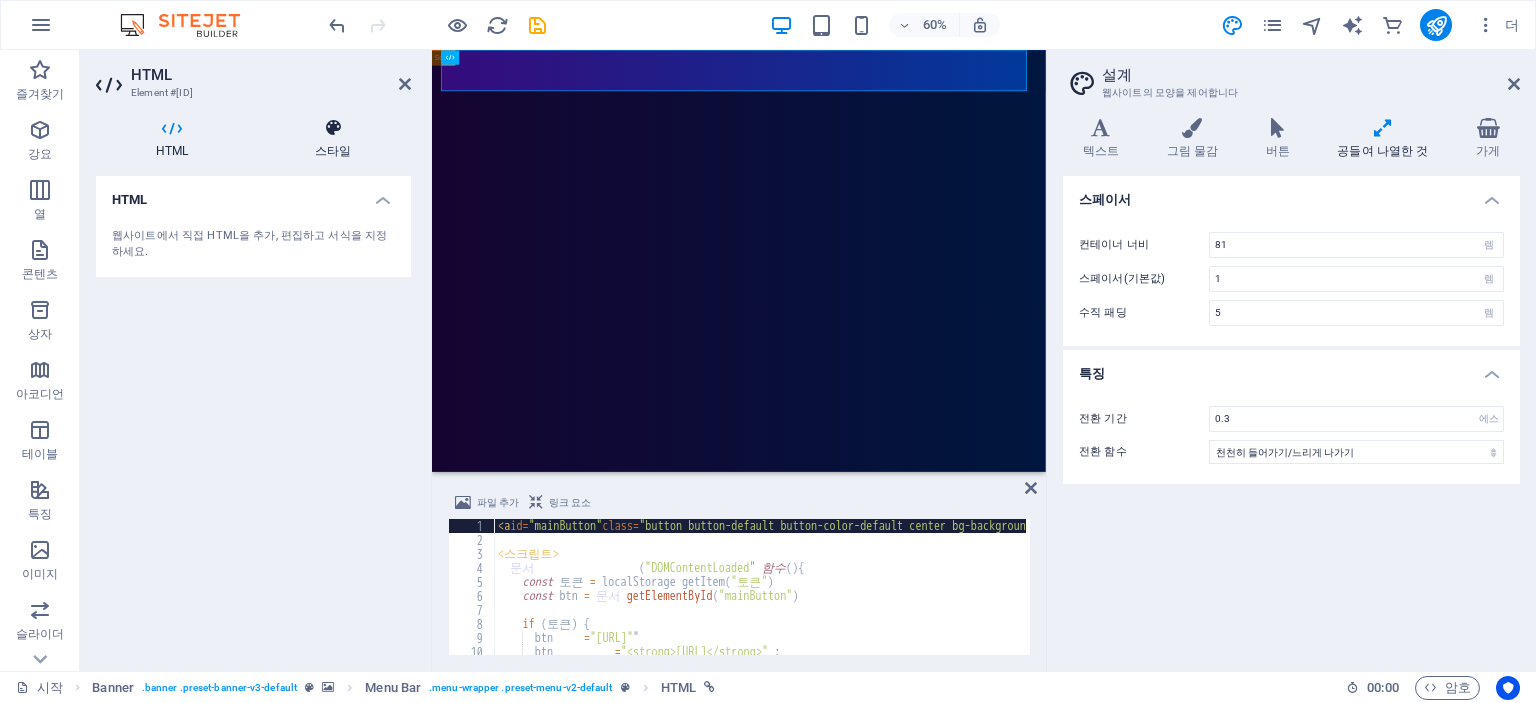 click on "스타일" at bounding box center [333, 139] 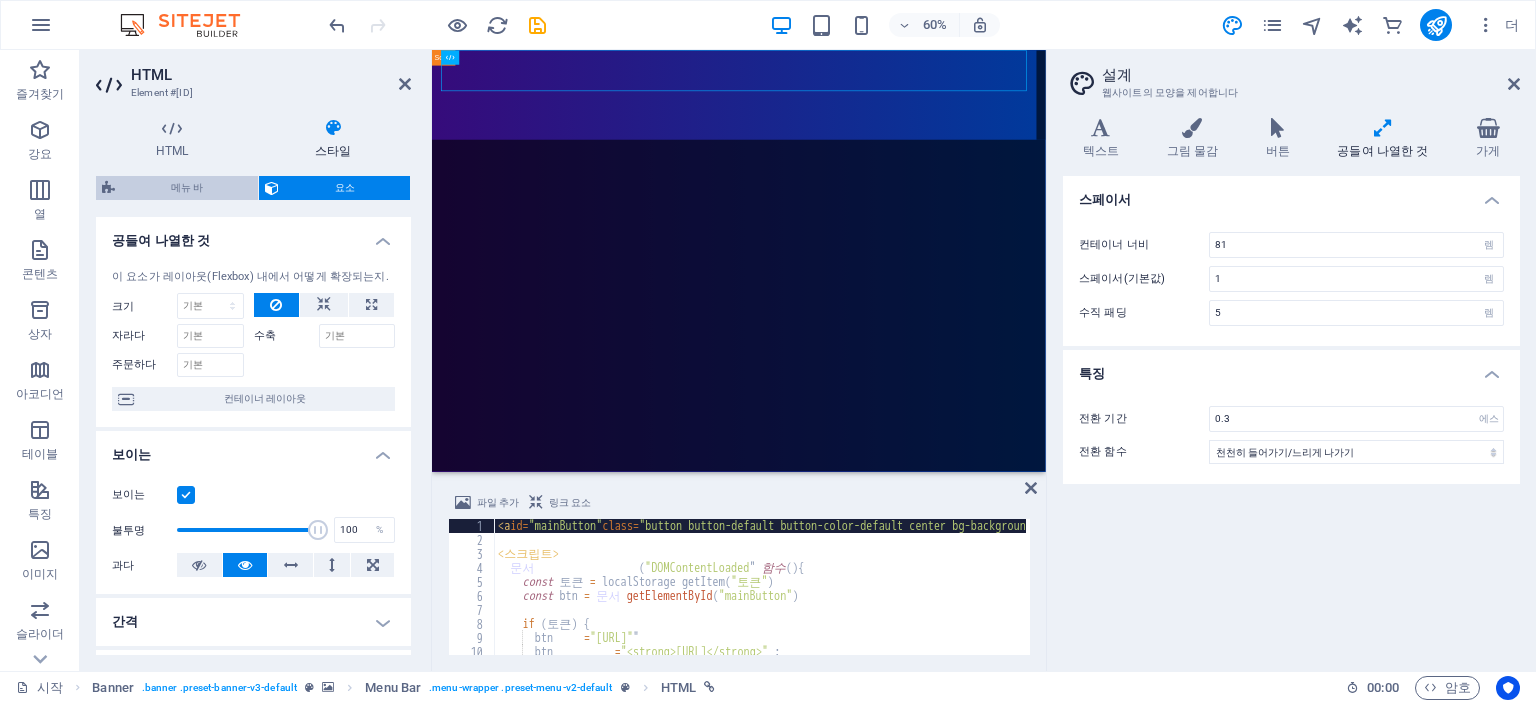 click on "메뉴 바" at bounding box center (187, 187) 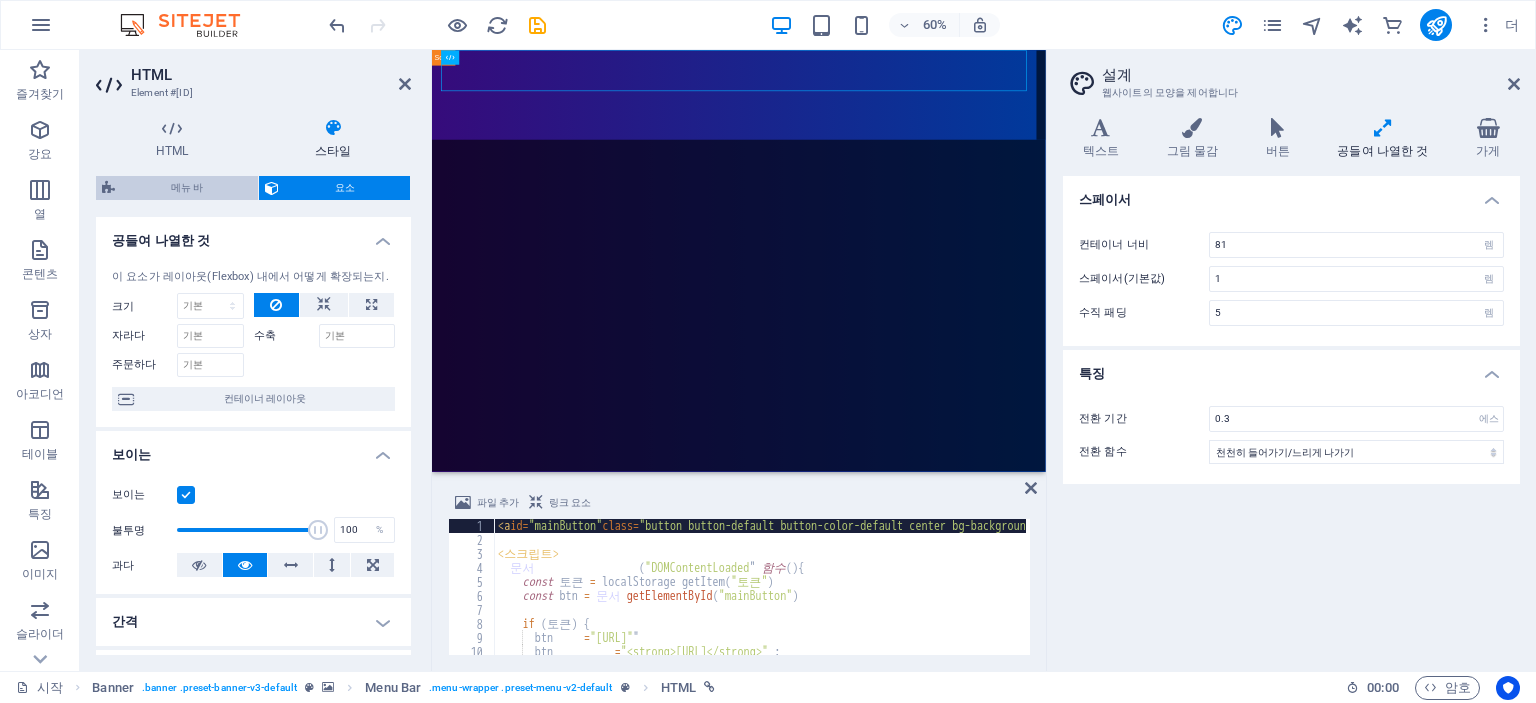 select on "rem" 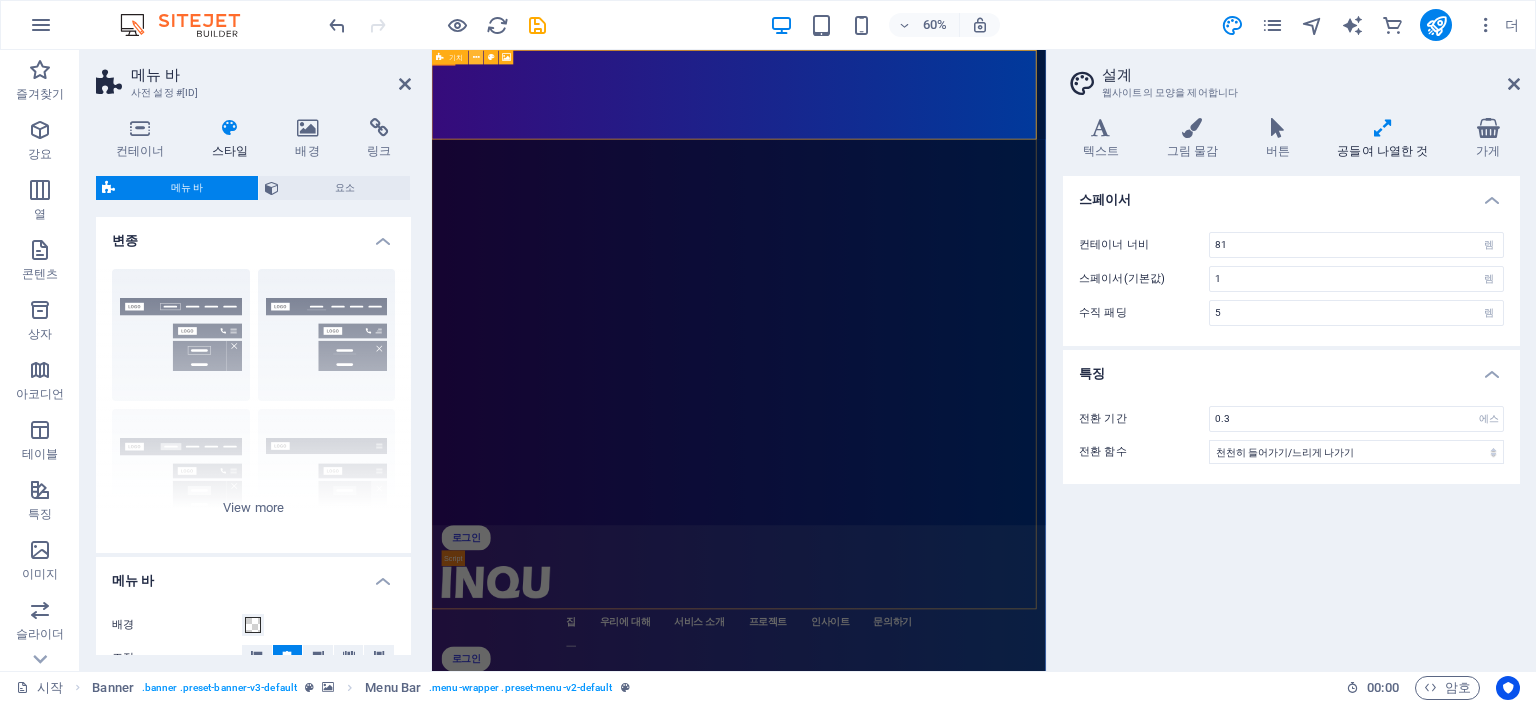 click at bounding box center (476, 57) 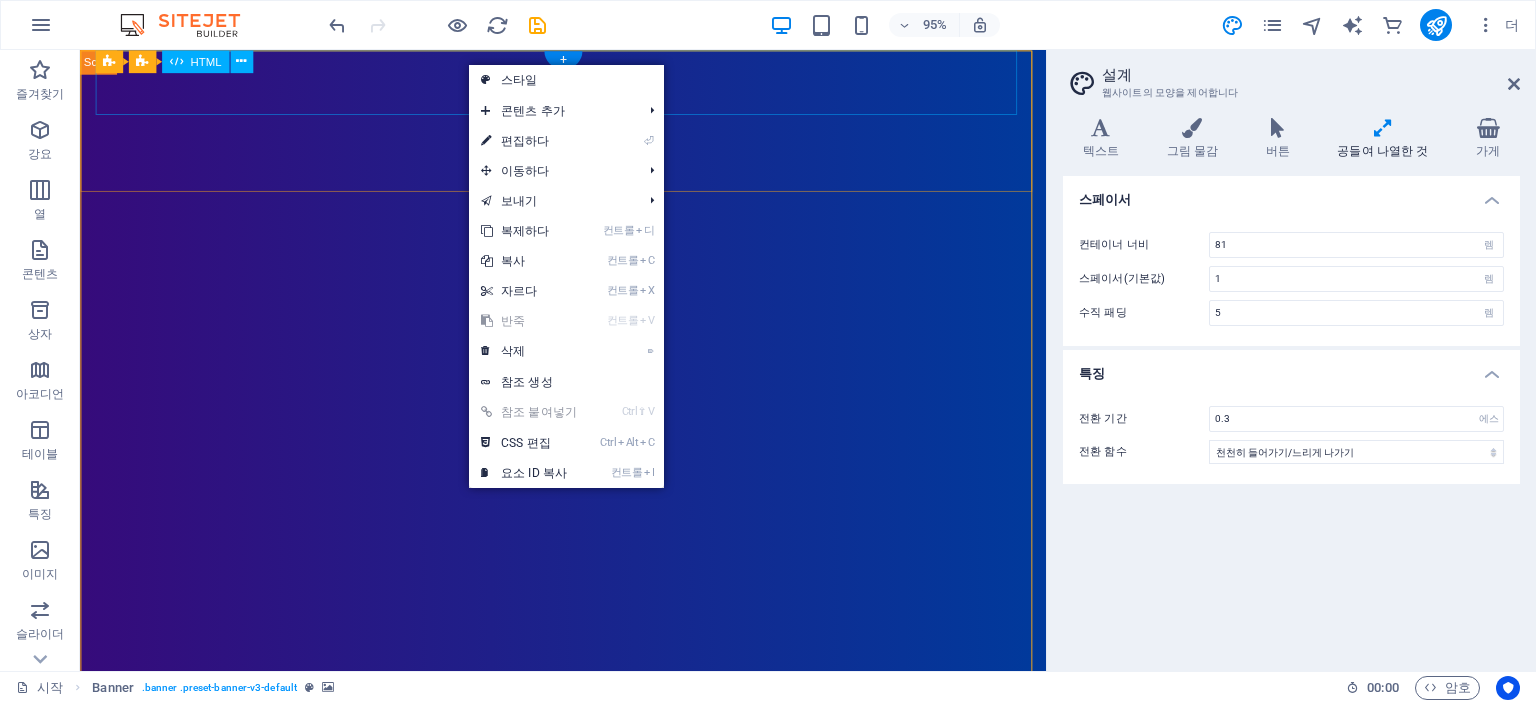 click on "로그인" at bounding box center (588, 876) 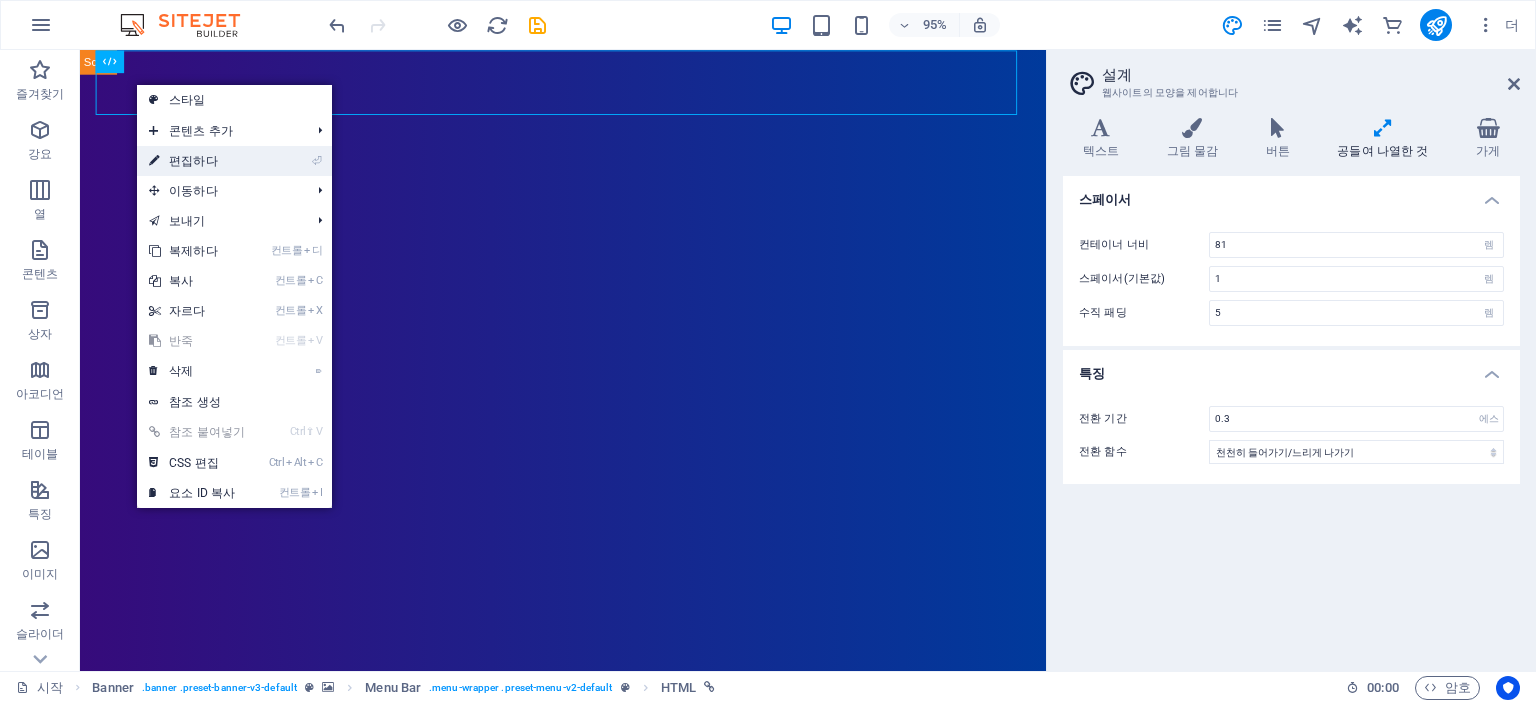 click on "편집하다" at bounding box center [193, 161] 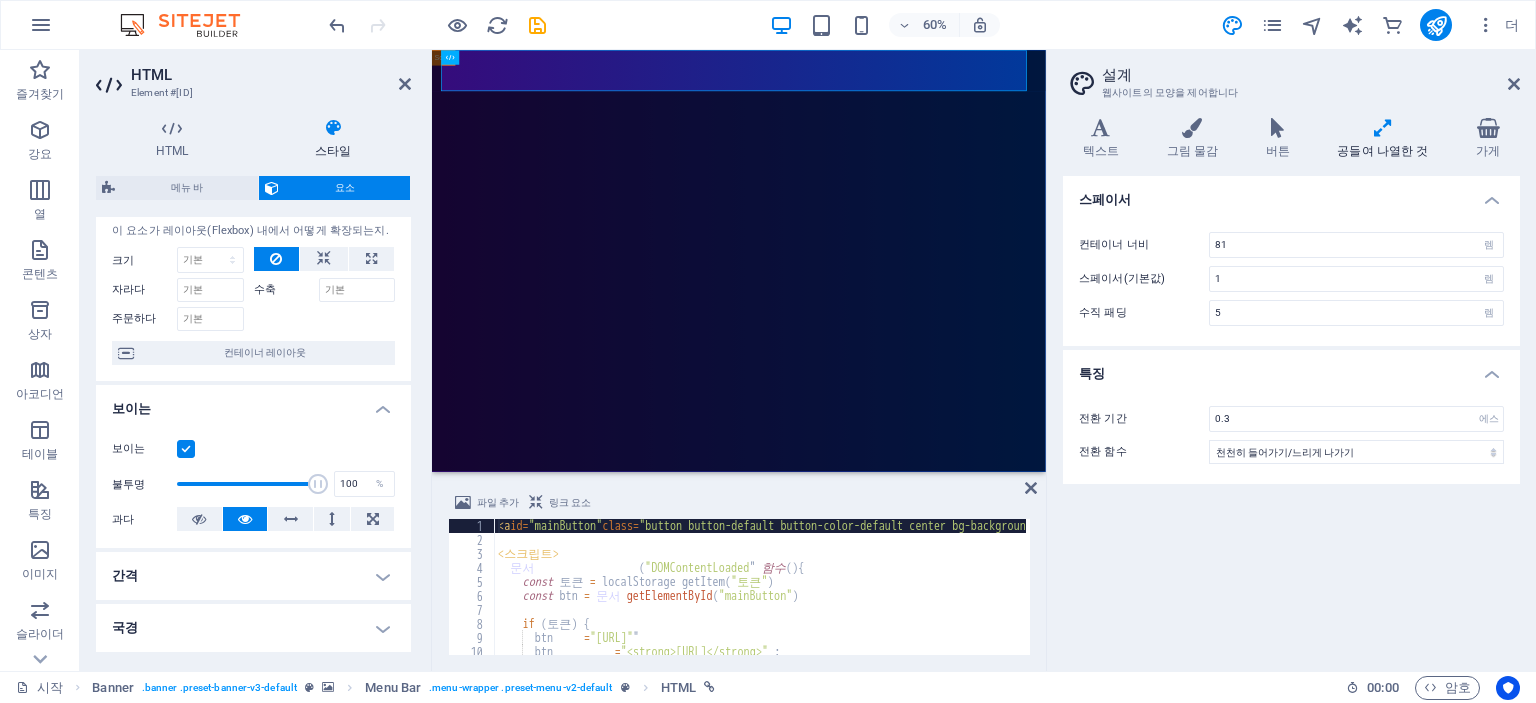 scroll, scrollTop: 53, scrollLeft: 0, axis: vertical 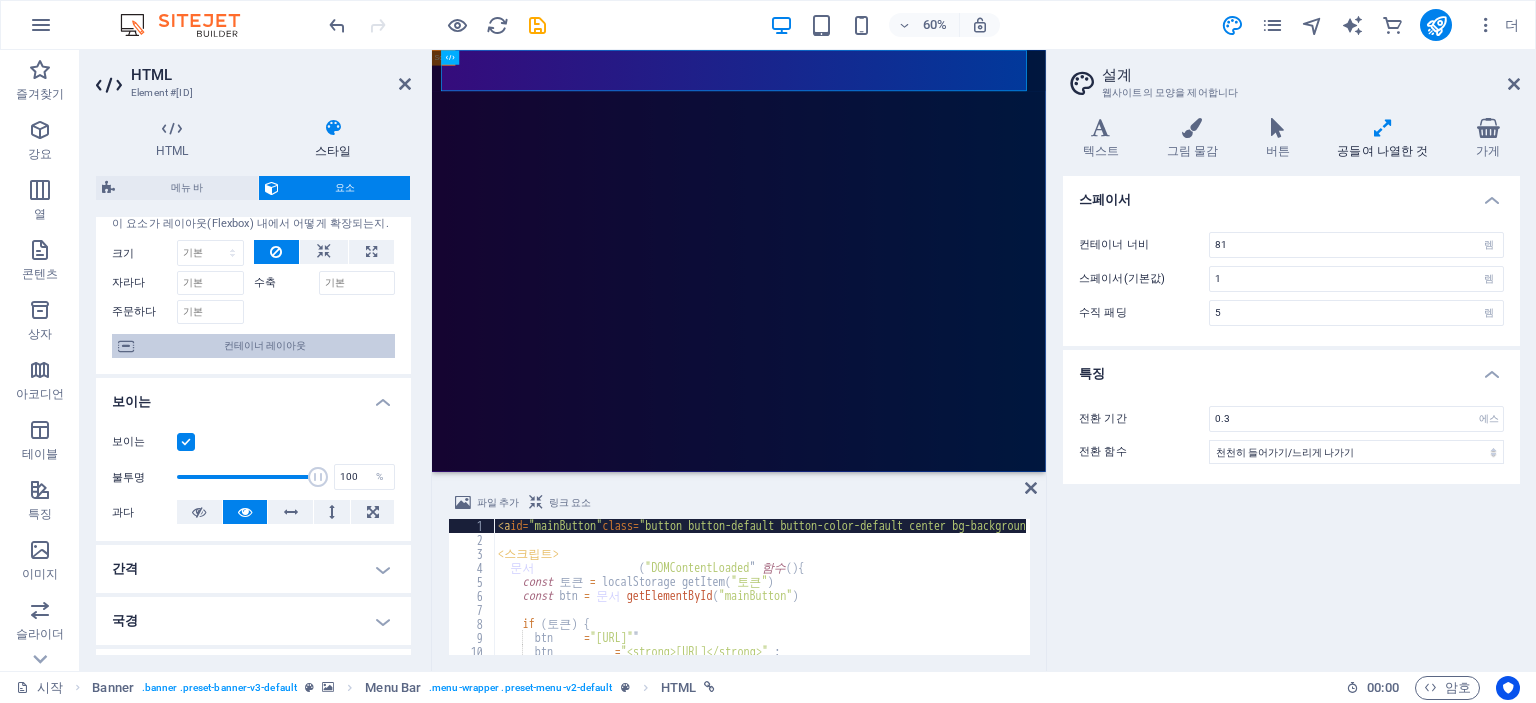 click on "컨테이너 레이아웃" at bounding box center [264, 346] 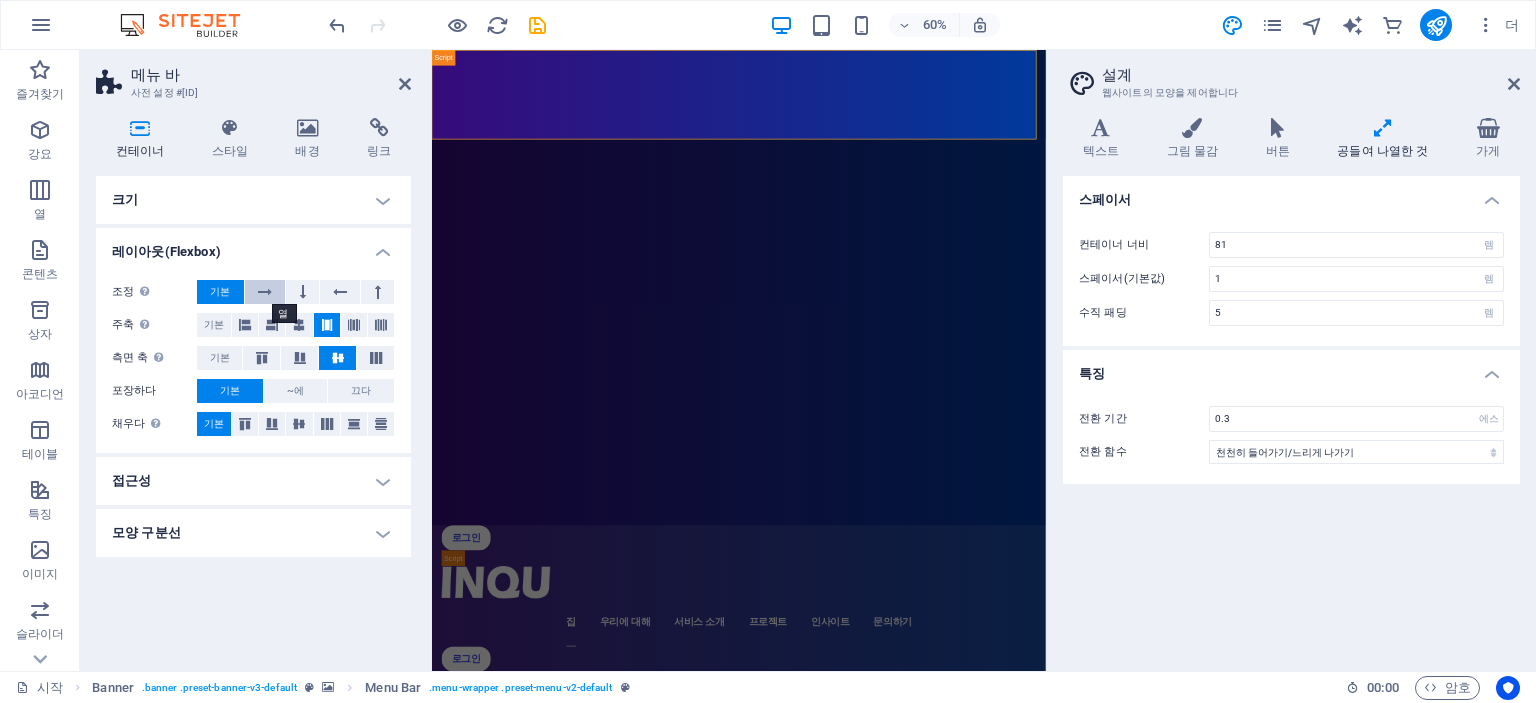 click at bounding box center [265, 292] 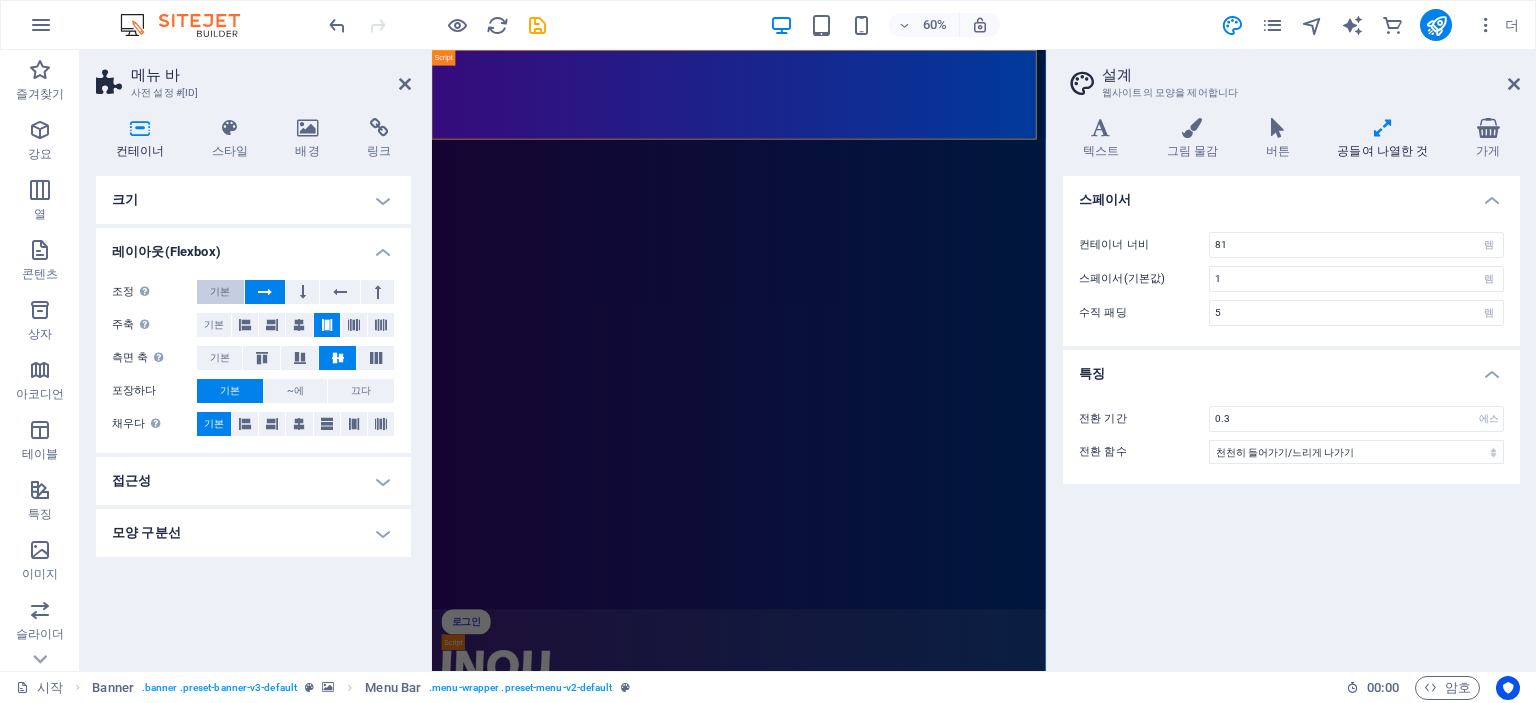 click on "기본" at bounding box center (220, 292) 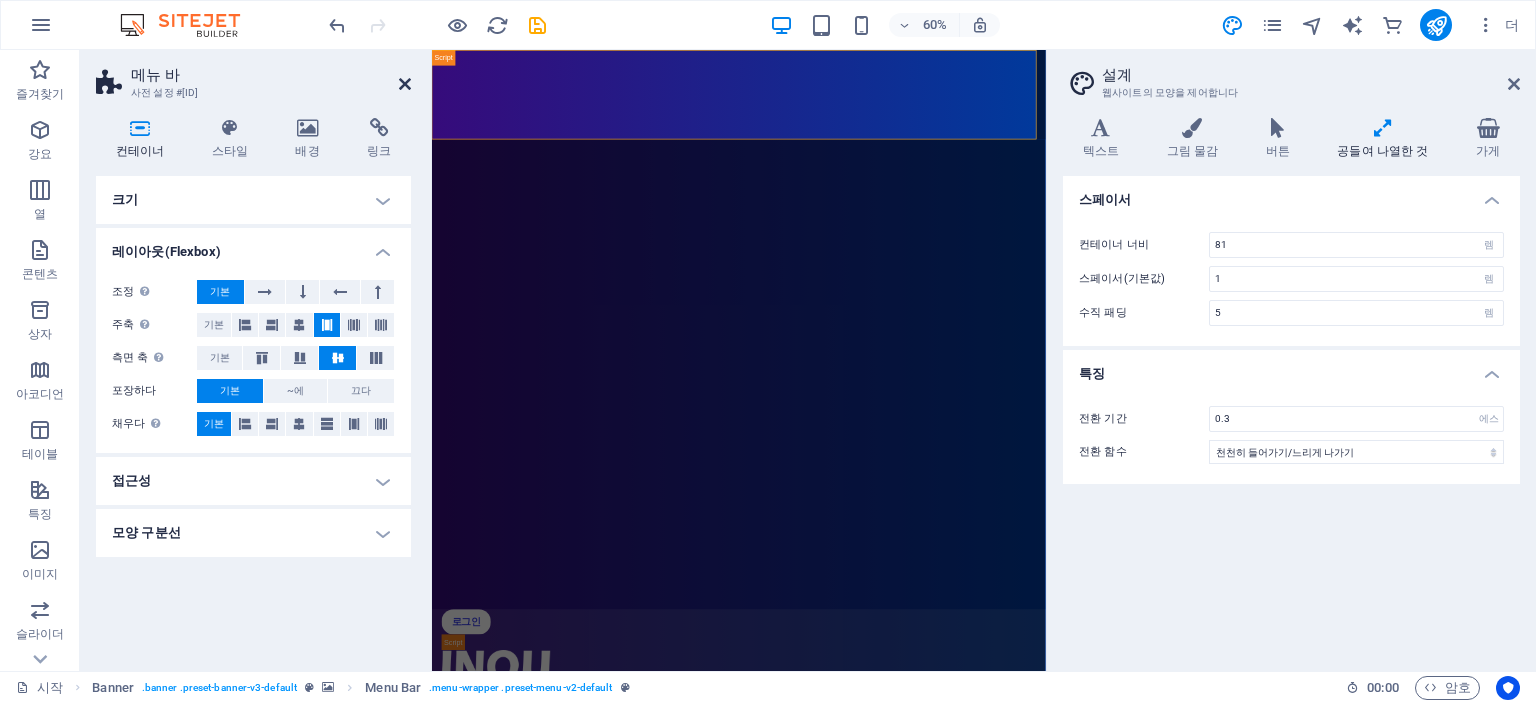 click at bounding box center (405, 84) 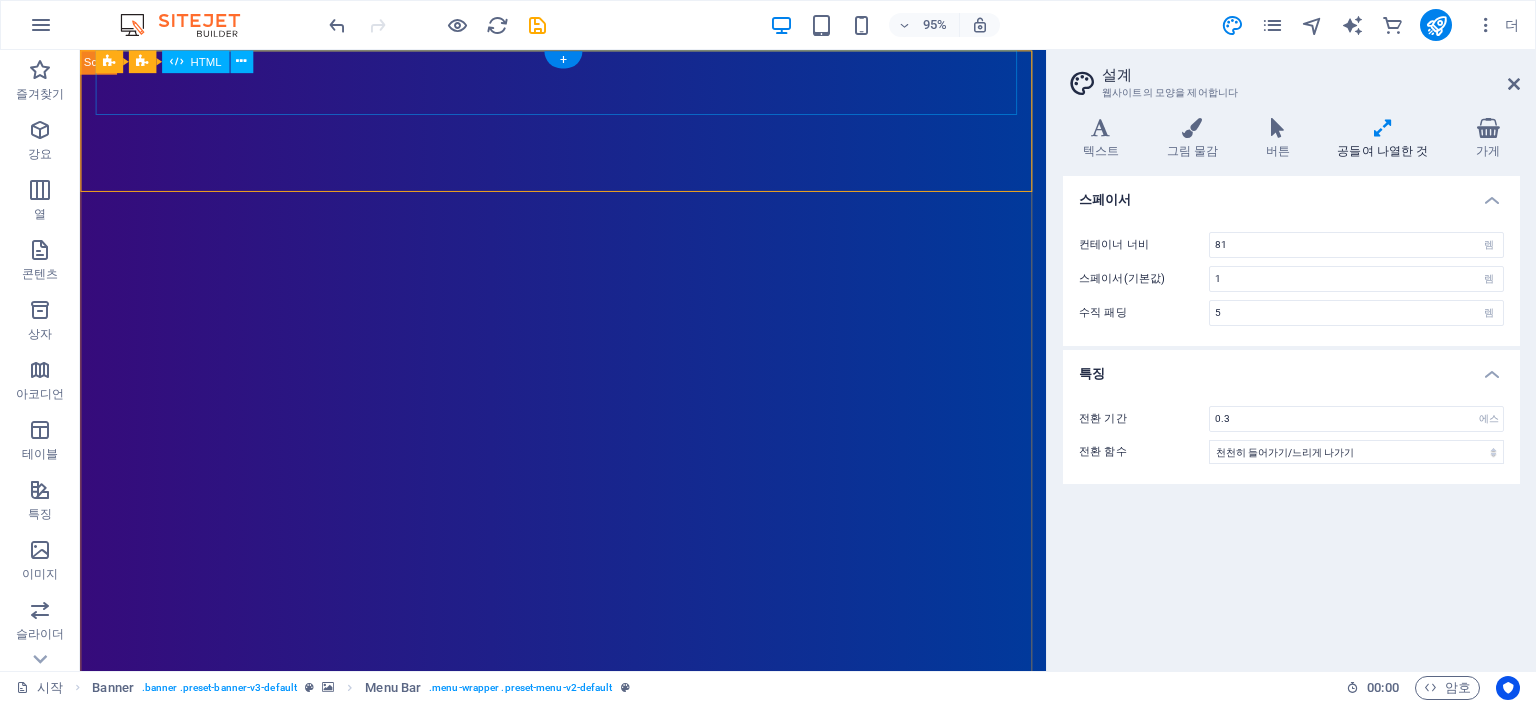 click on "로그인" at bounding box center (137, 1002) 